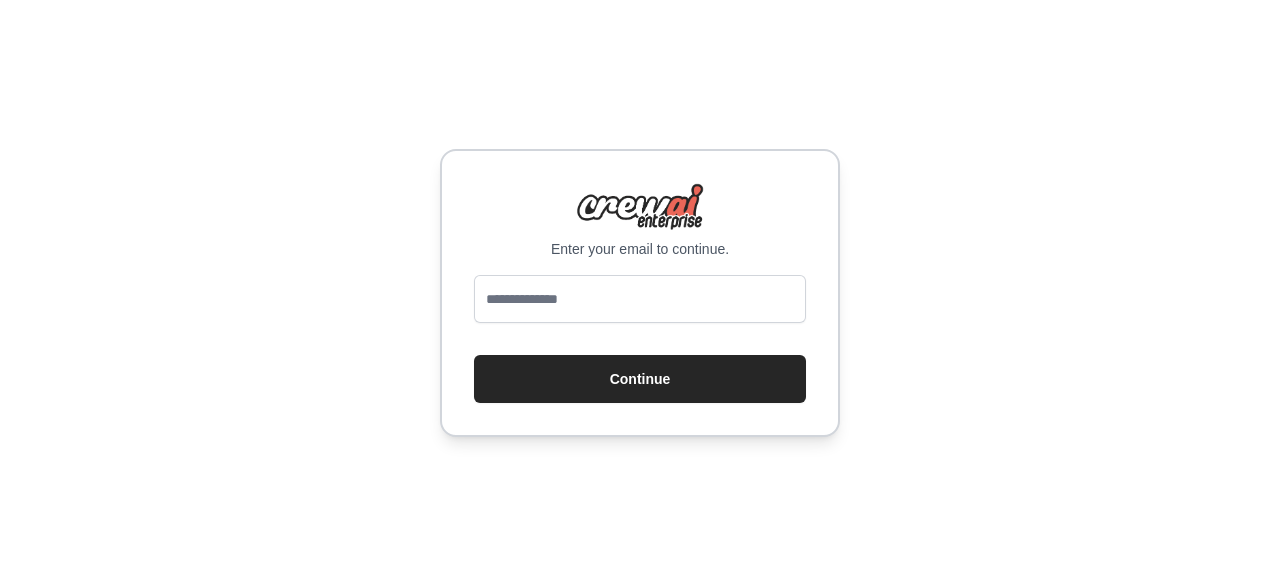 scroll, scrollTop: 0, scrollLeft: 0, axis: both 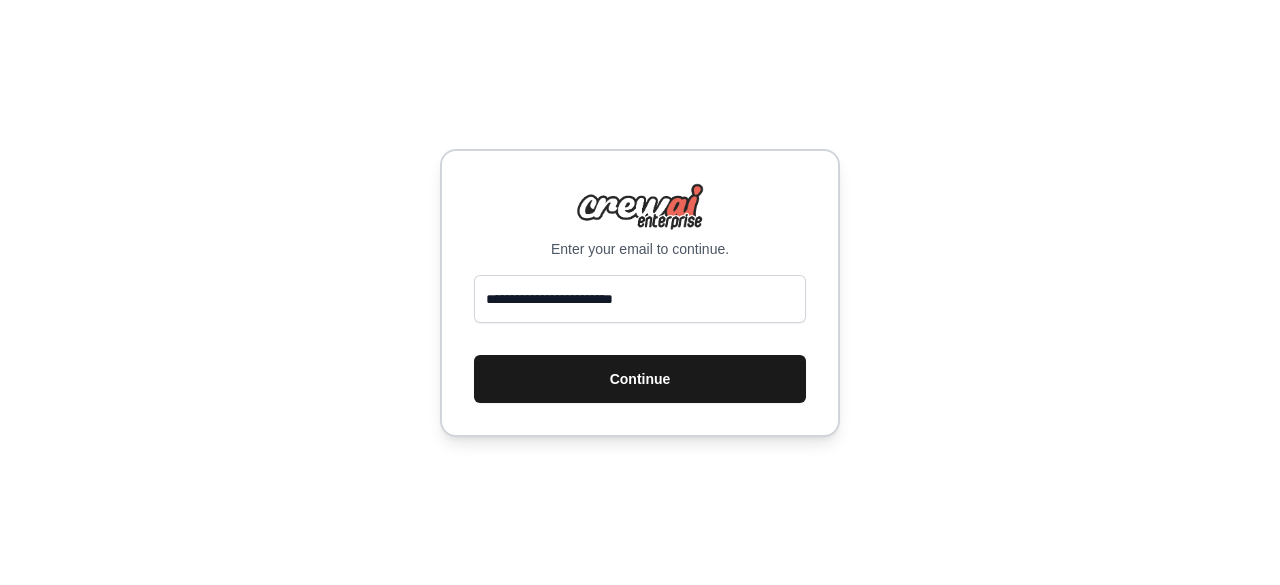 click on "Continue" at bounding box center [640, 379] 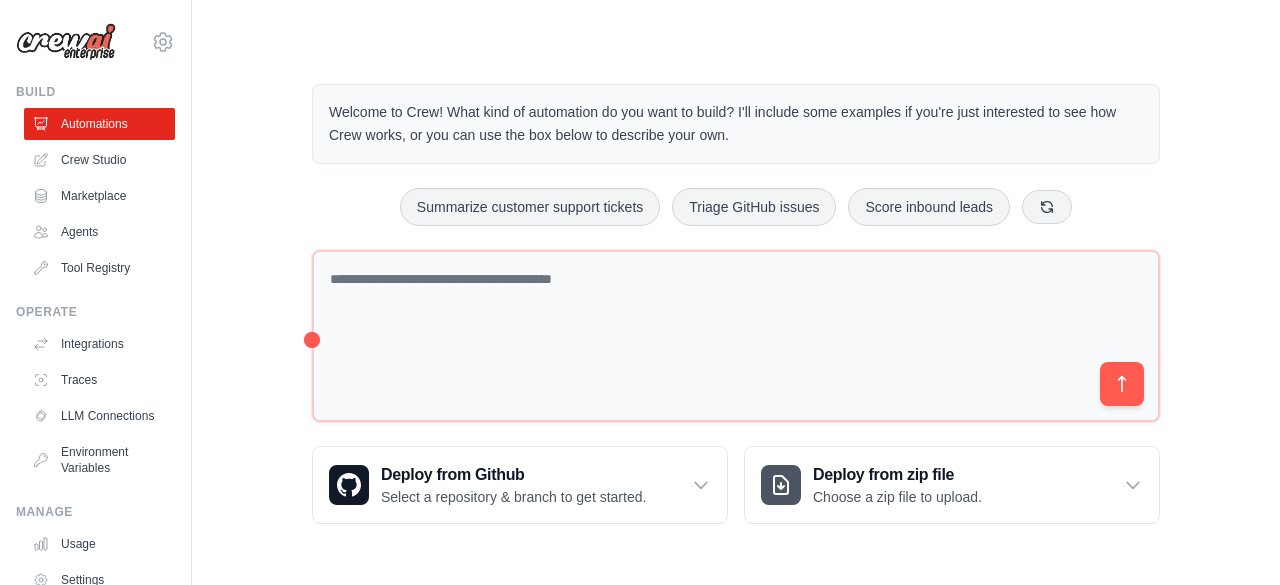 scroll, scrollTop: 0, scrollLeft: 0, axis: both 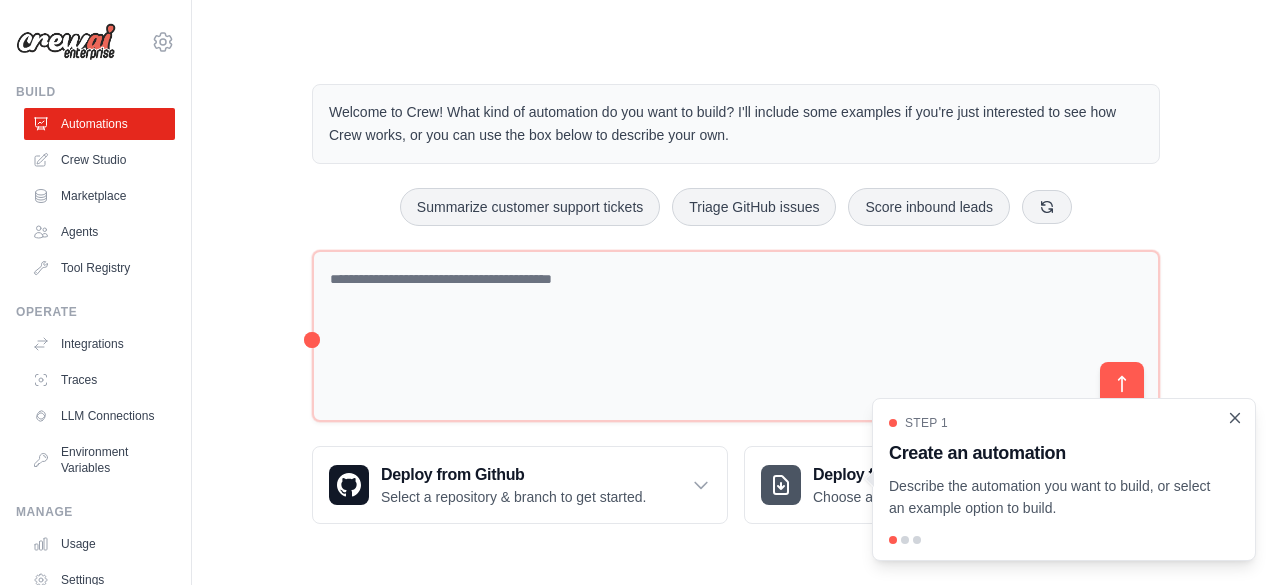 click 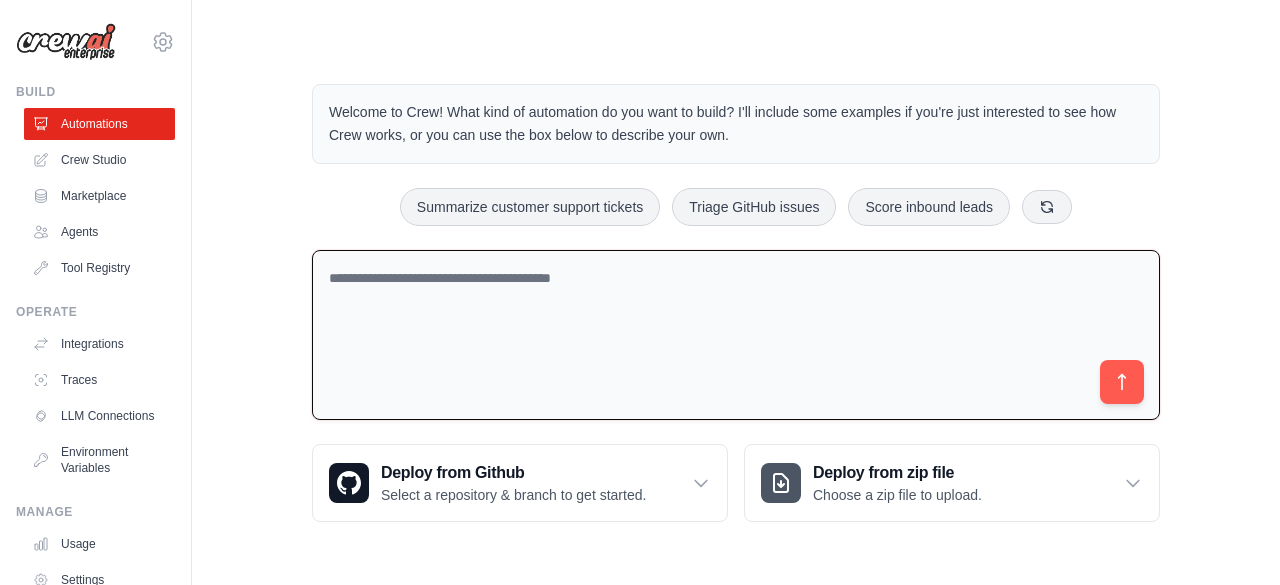 click at bounding box center (736, 335) 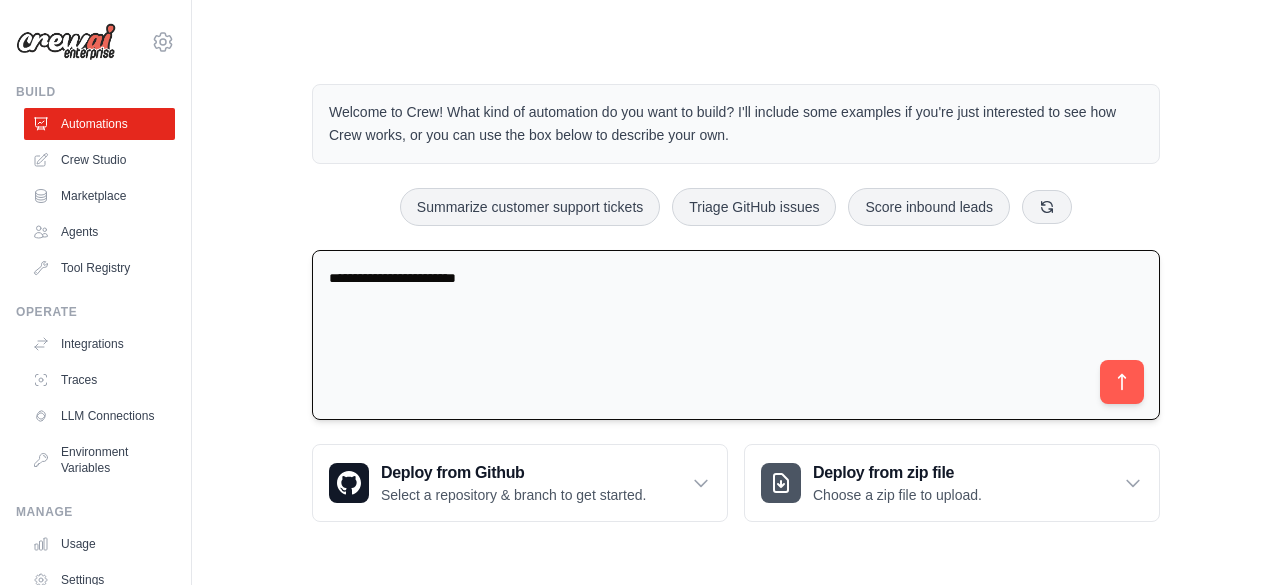 type on "**********" 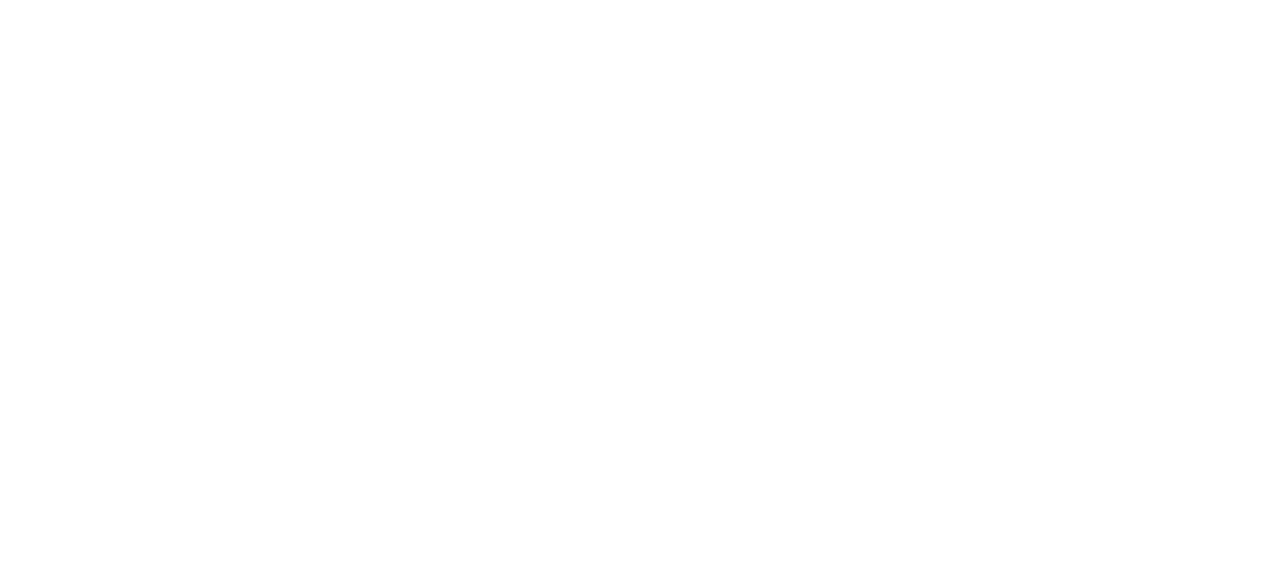 scroll, scrollTop: 0, scrollLeft: 0, axis: both 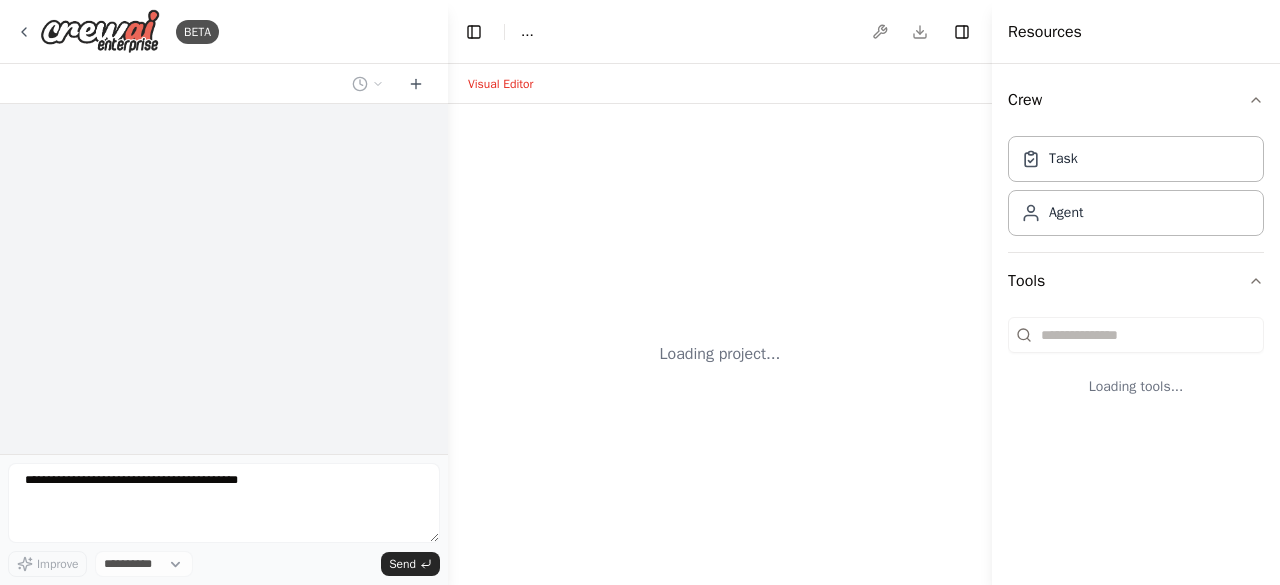 select on "****" 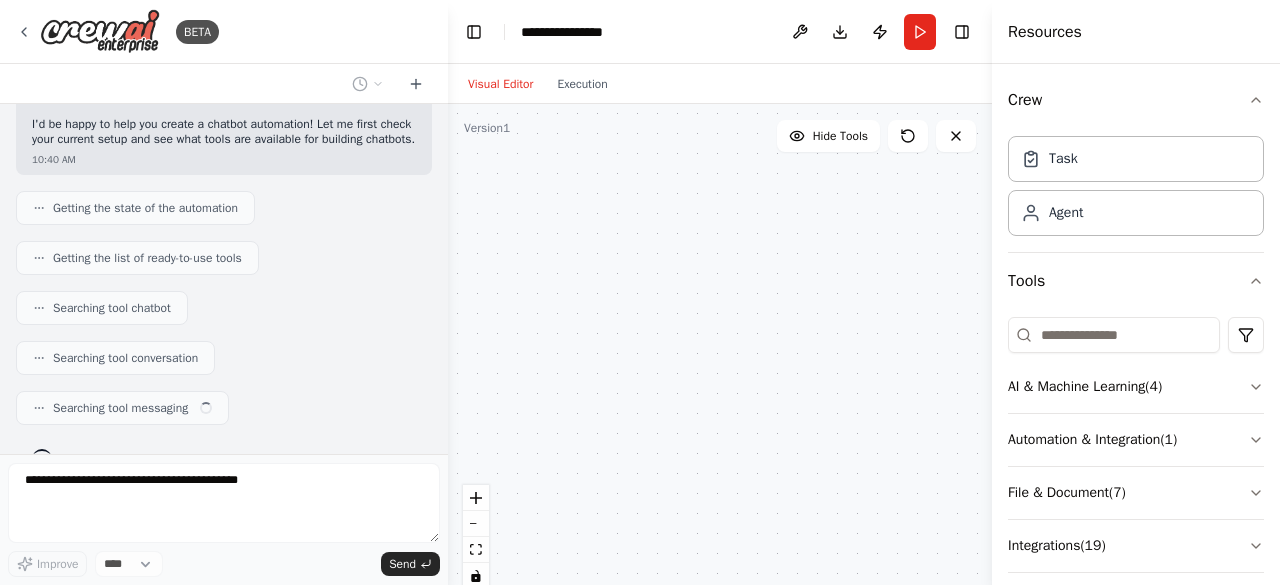 scroll, scrollTop: 164, scrollLeft: 0, axis: vertical 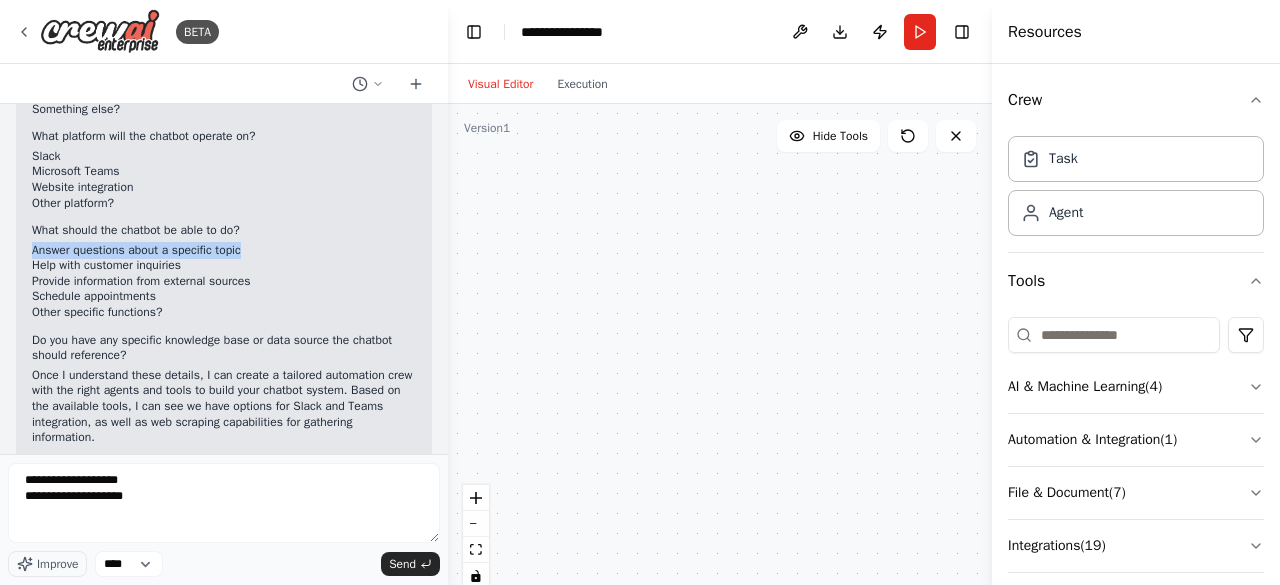 drag, startPoint x: 244, startPoint y: 265, endPoint x: 25, endPoint y: 265, distance: 219 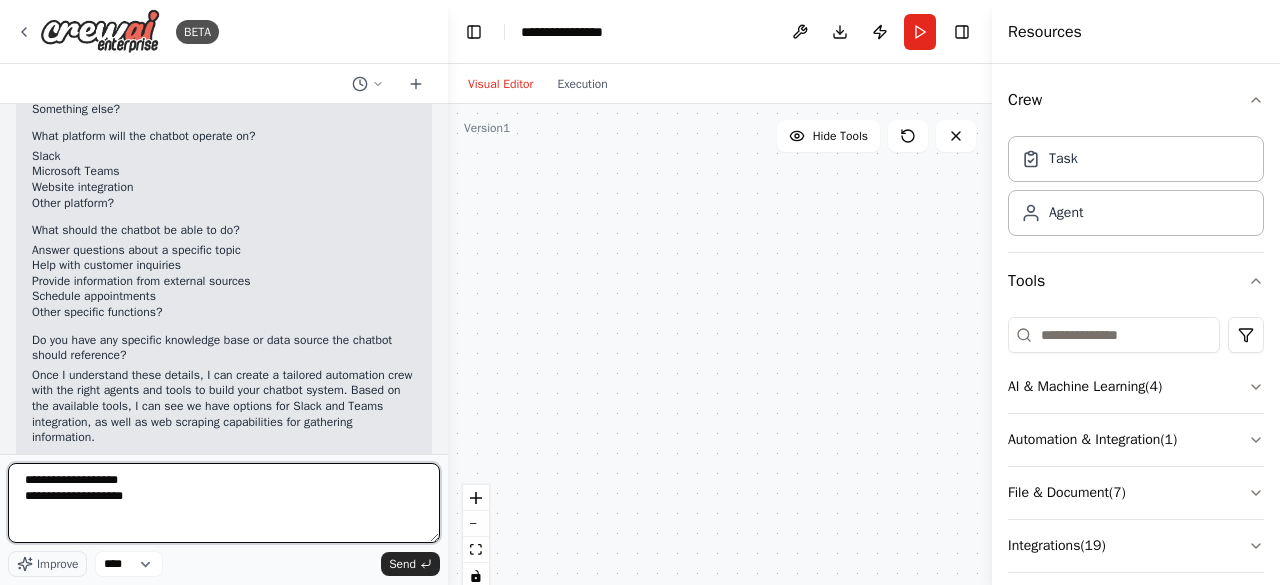 click on "**********" at bounding box center [224, 503] 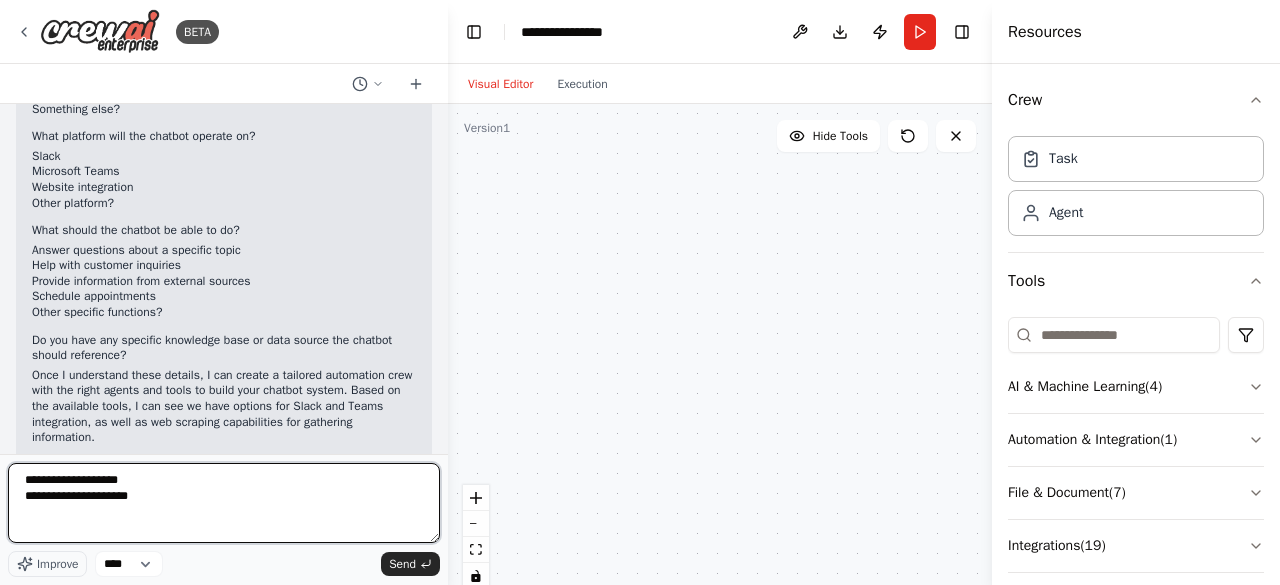 paste on "**********" 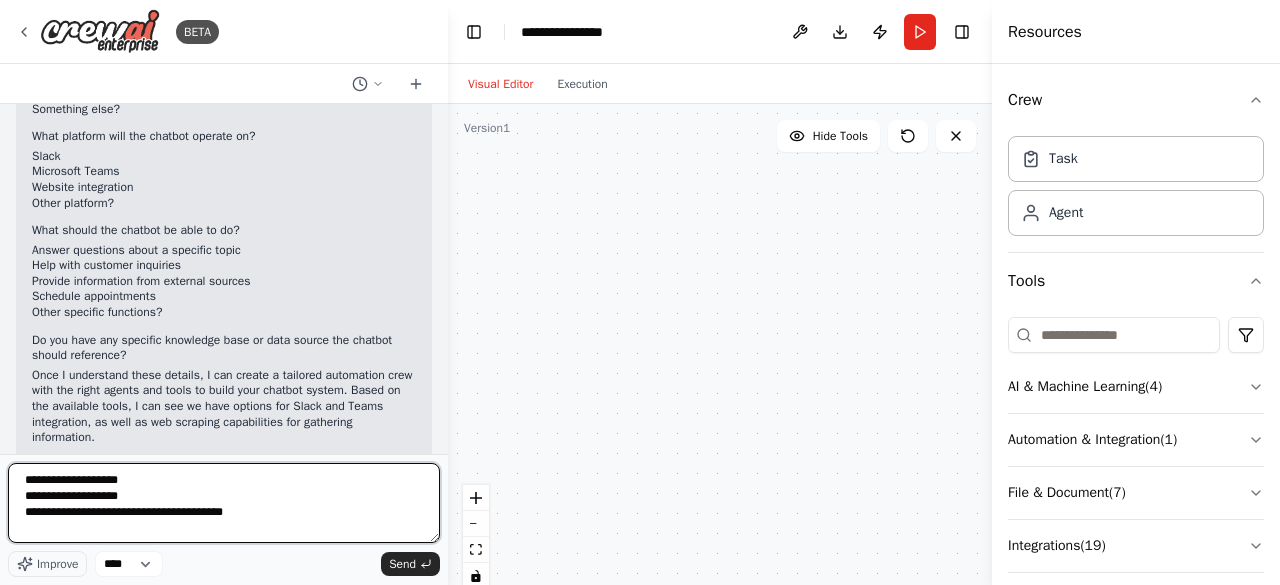 type on "**********" 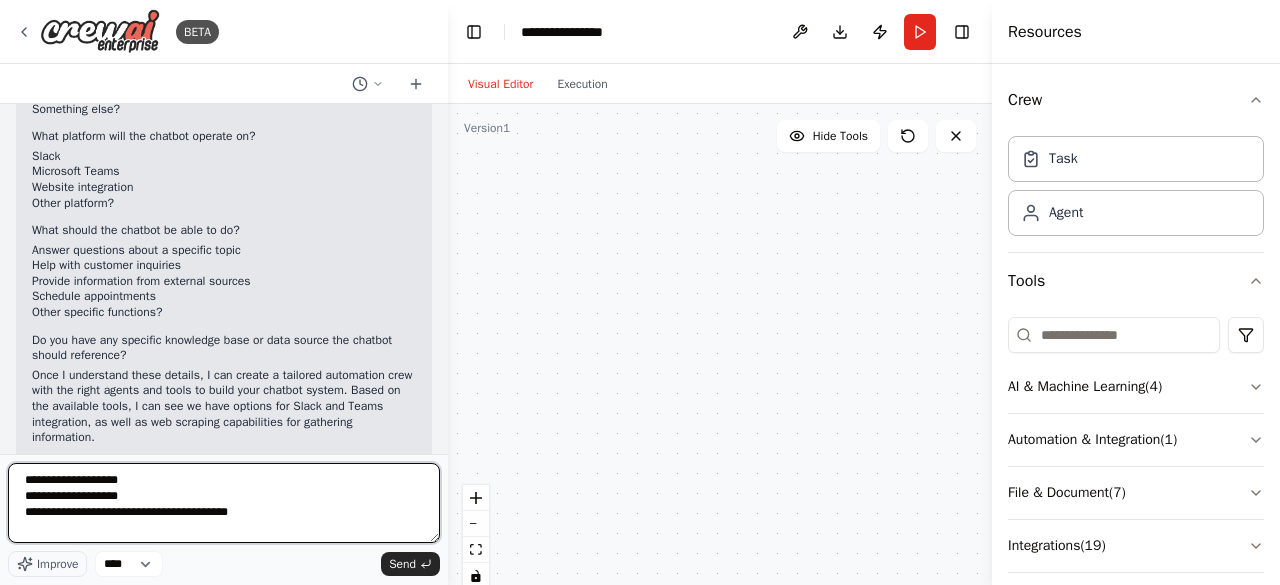 scroll, scrollTop: 640, scrollLeft: 0, axis: vertical 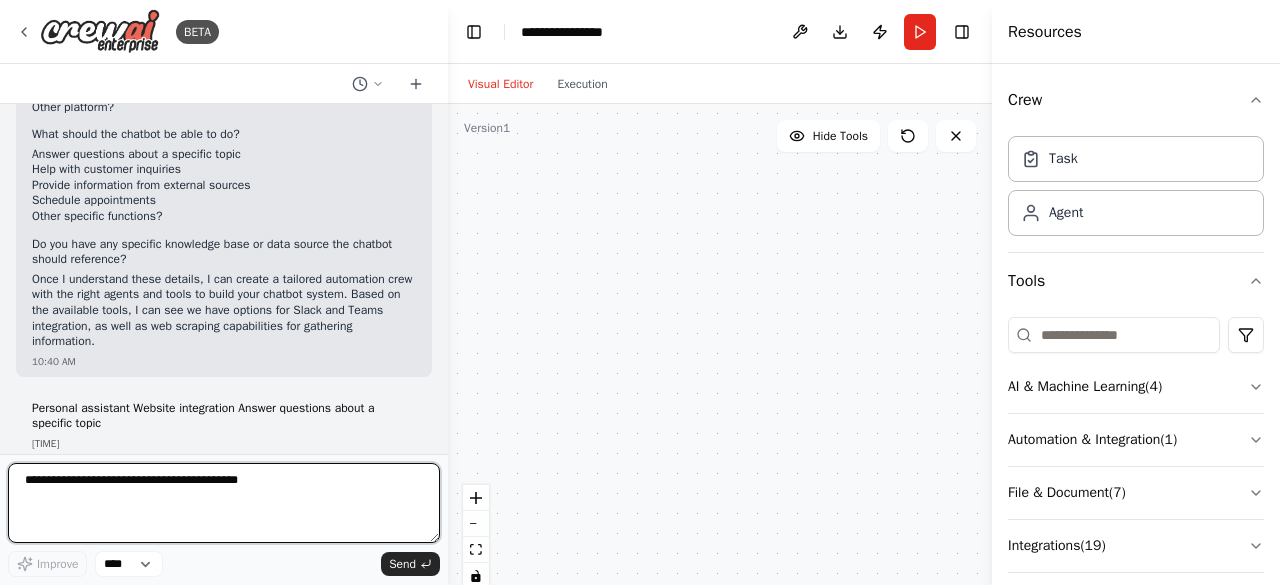 type 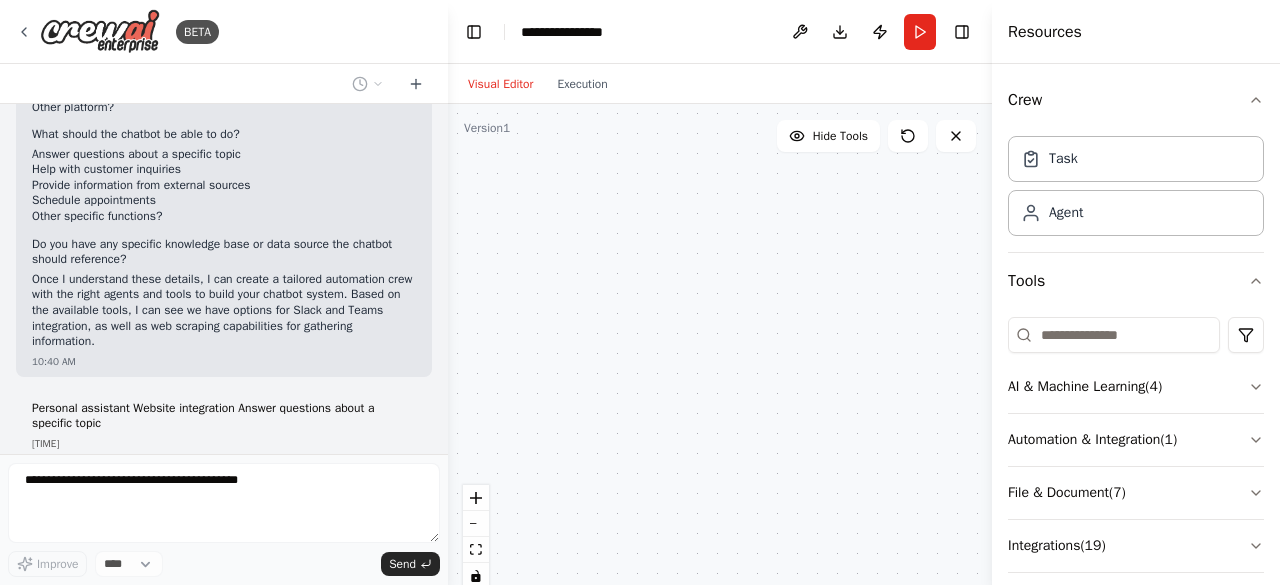 scroll, scrollTop: 774, scrollLeft: 0, axis: vertical 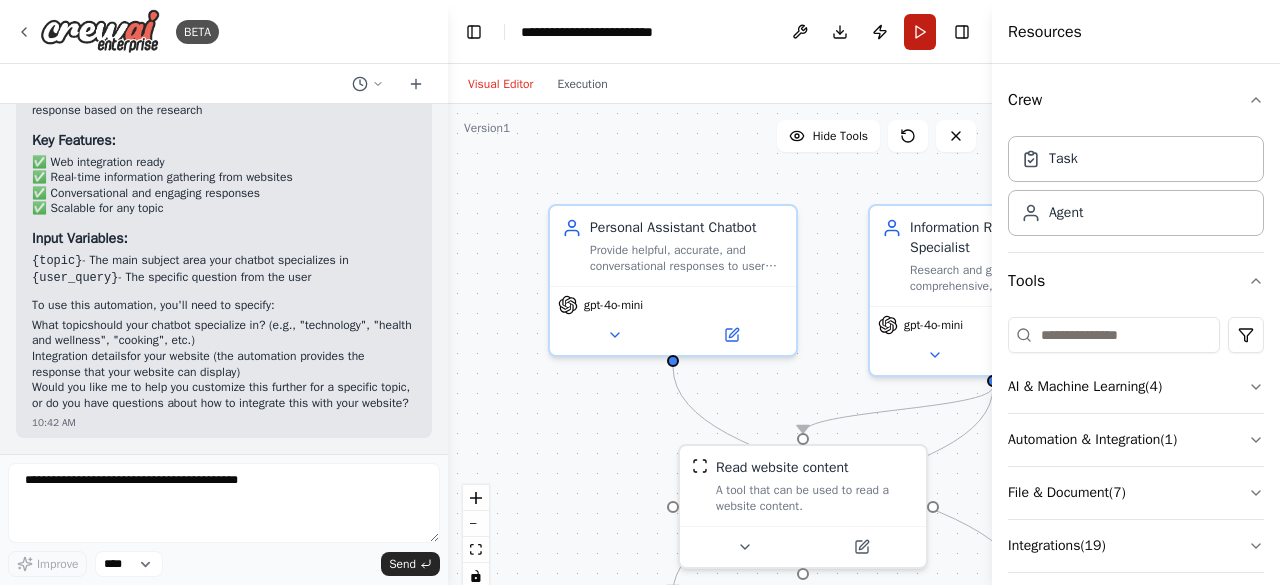 click on "Run" at bounding box center (920, 32) 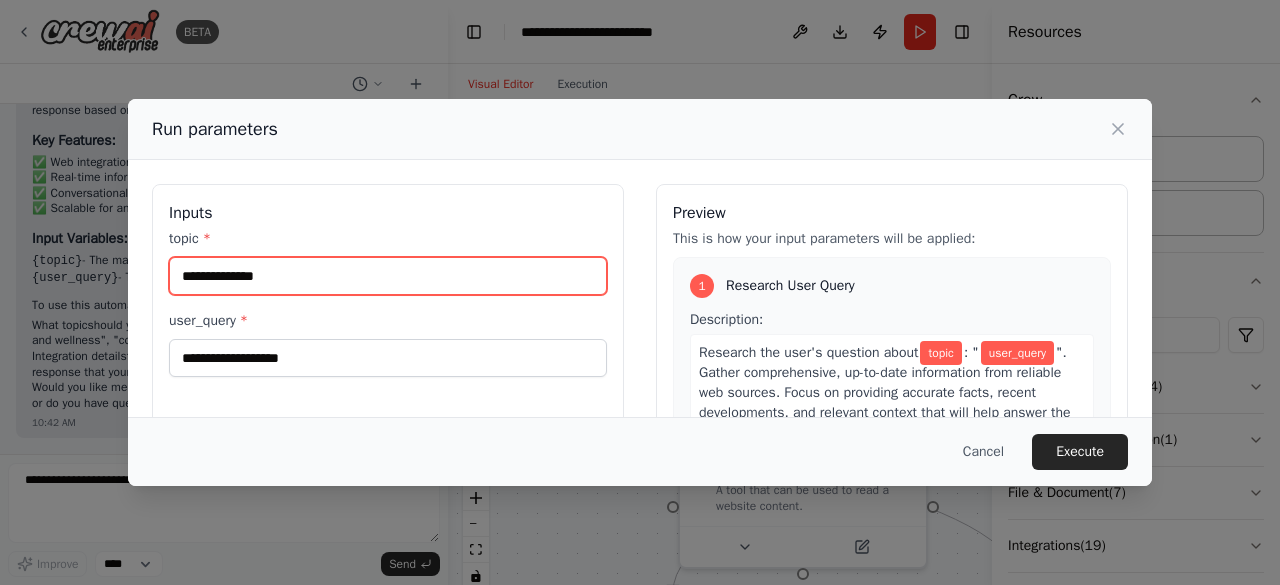 click on "topic *" at bounding box center [388, 276] 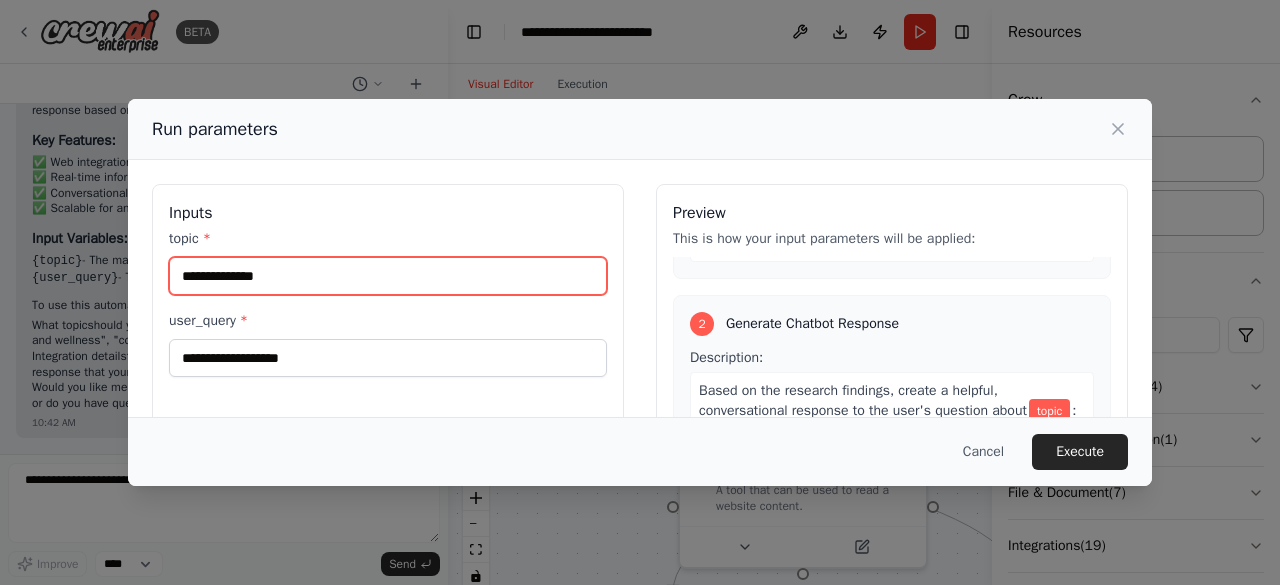 scroll, scrollTop: 340, scrollLeft: 0, axis: vertical 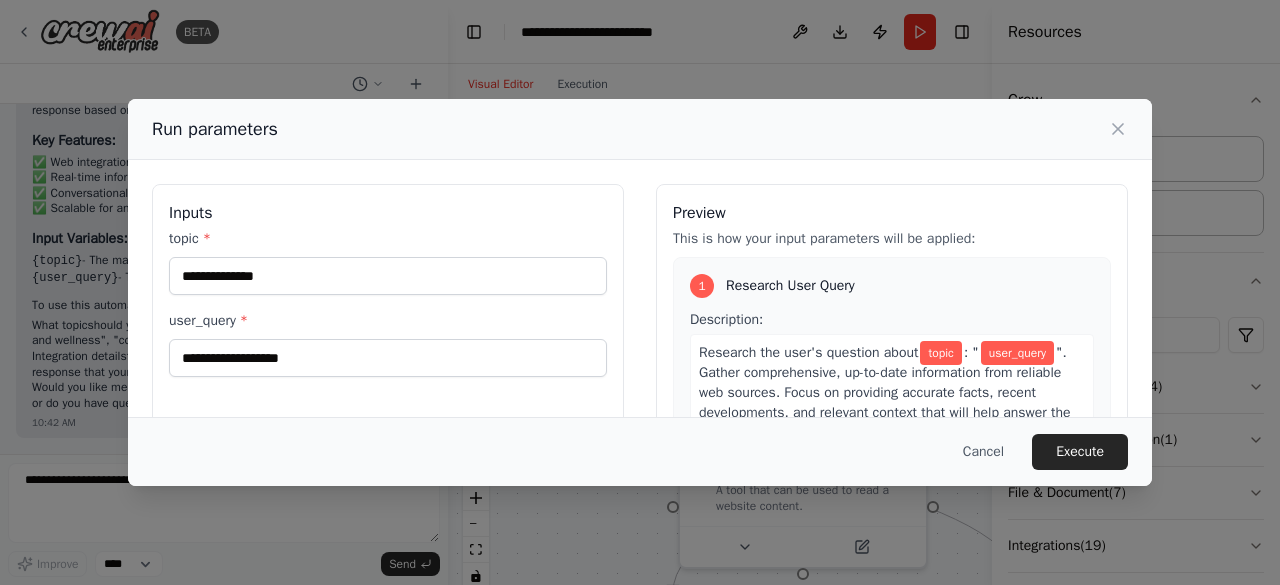 click on "Run parameters Inputs topic * user_query * Preview This is how your input parameters will be applied: 1 Research User Query Description: Research the user's question about  topic : " user_query ". Gather comprehensive, up-to-date information from reliable web sources. Focus on providing accurate facts, recent developments, and relevant context that will help answer the user's specific question. Expected output: A detailed research report containing accurate, current information about the user's query, including key facts, relevant details, and source references that can be used to provide a comprehensive answer. 2 Generate Chatbot Response Description: Based on the research findings, create a helpful, conversational response to the user's question about  topic : " user_query ". The response should be clear, engaging, and directly address the user's needs while maintaining a friendly personal assistant tone. Expected output: Cancel Execute" at bounding box center (640, 292) 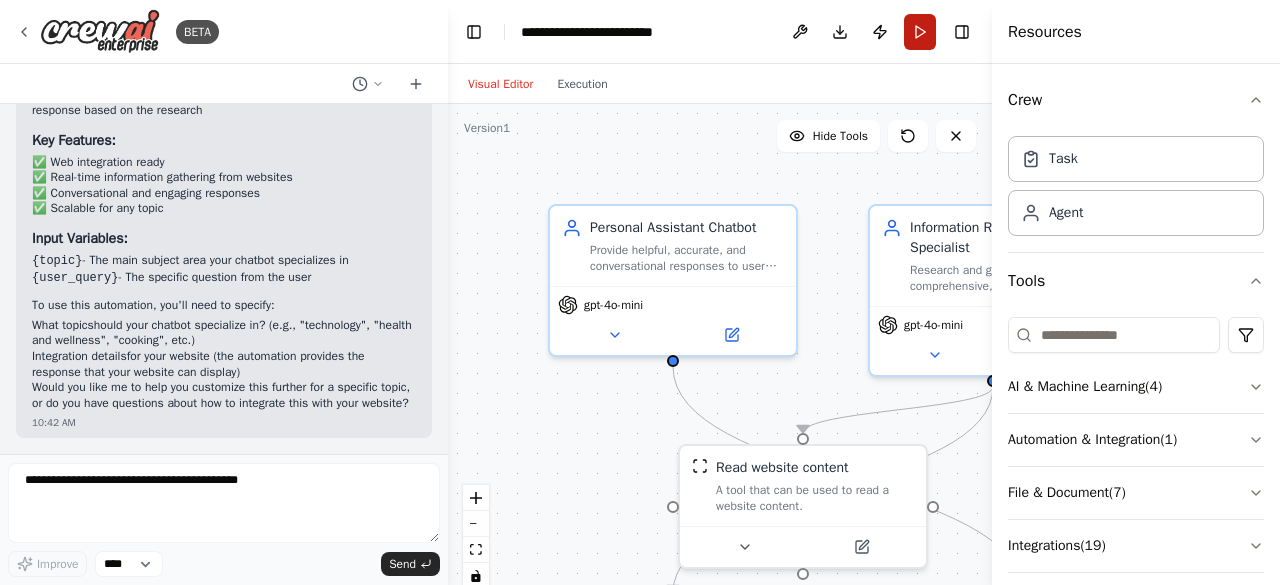 click on "Run" at bounding box center (920, 32) 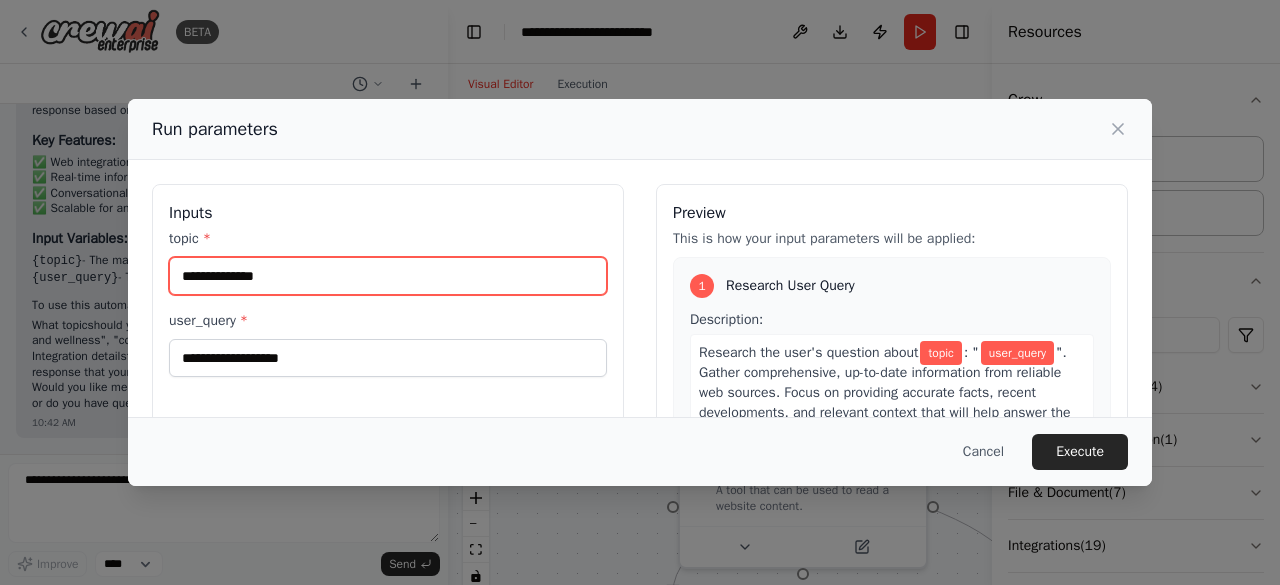 click on "topic *" at bounding box center [388, 276] 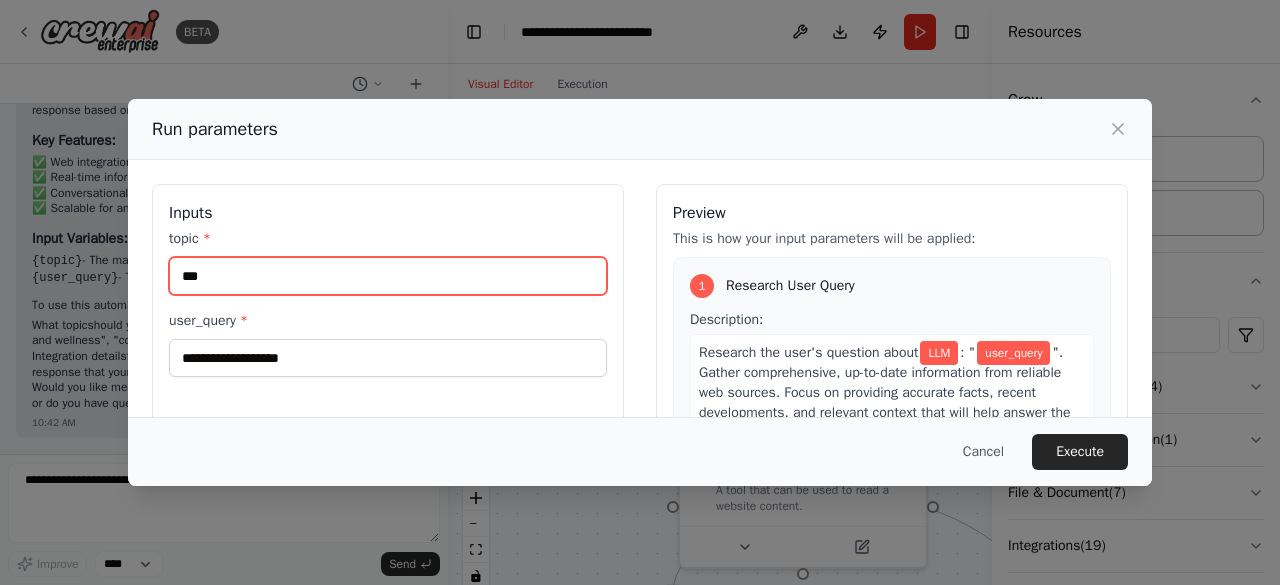 type on "***" 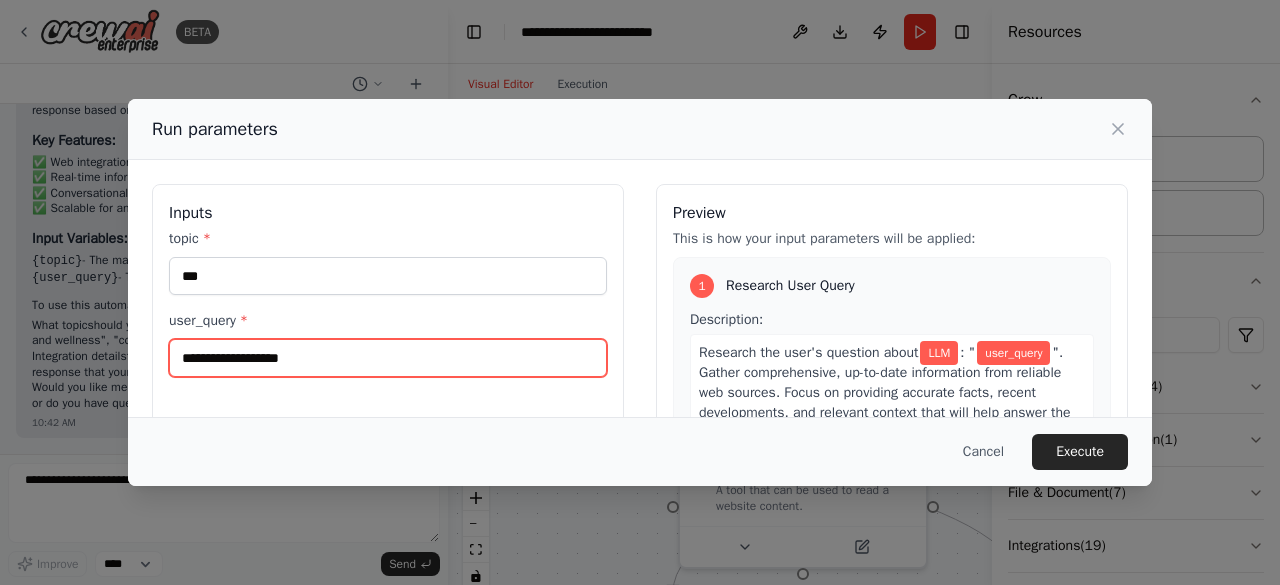 click on "user_query *" at bounding box center (388, 358) 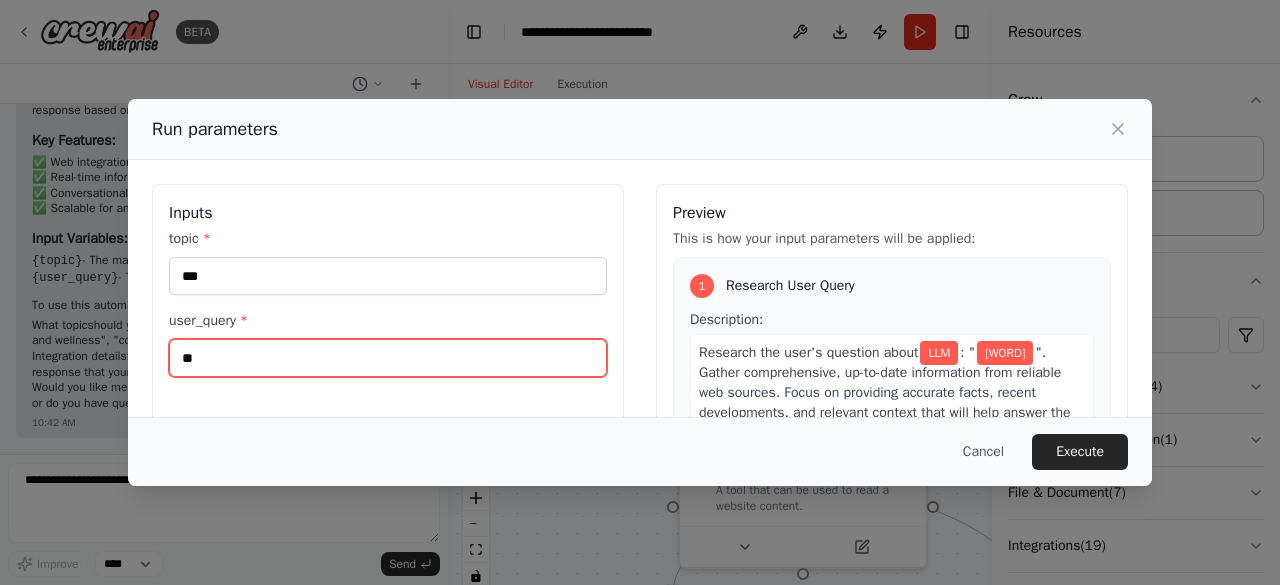 type on "*" 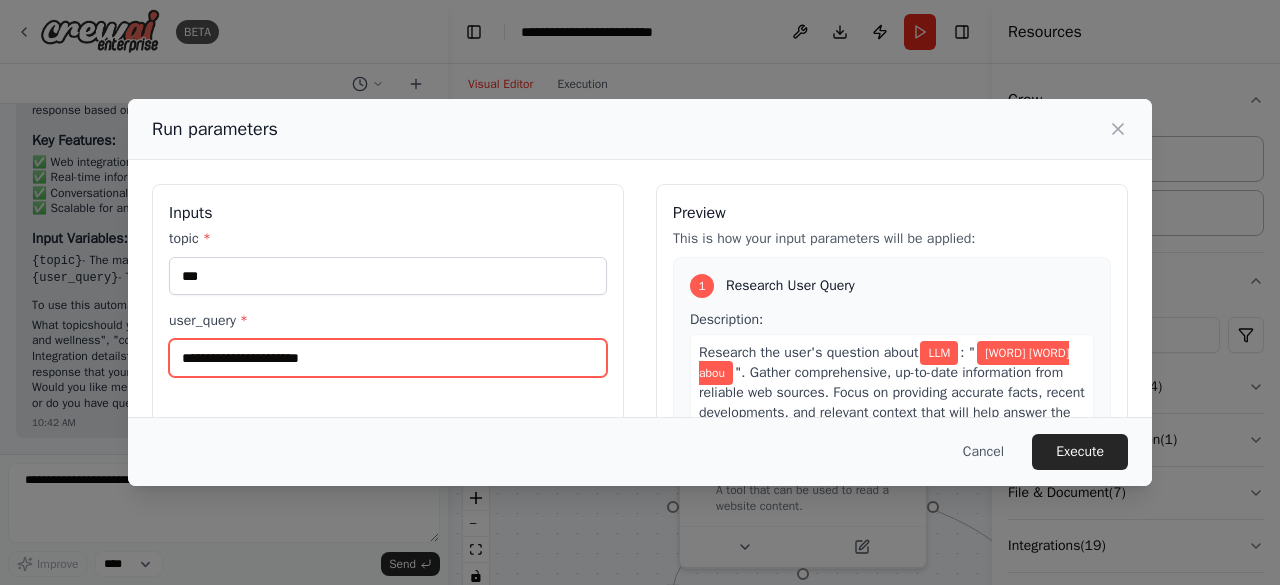 type on "**********" 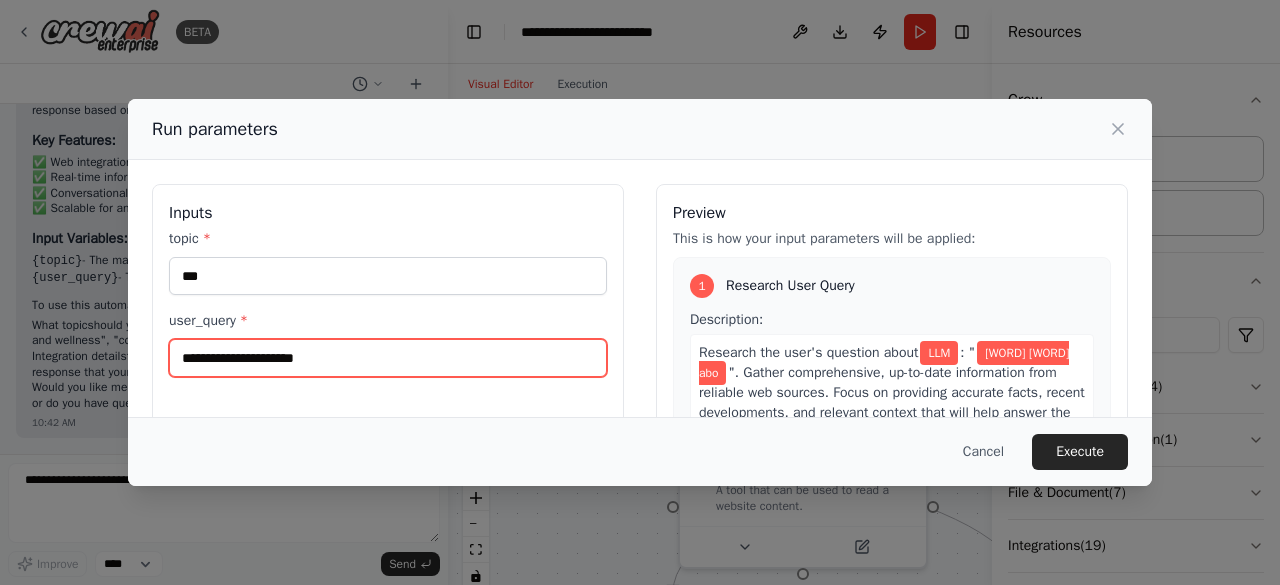type 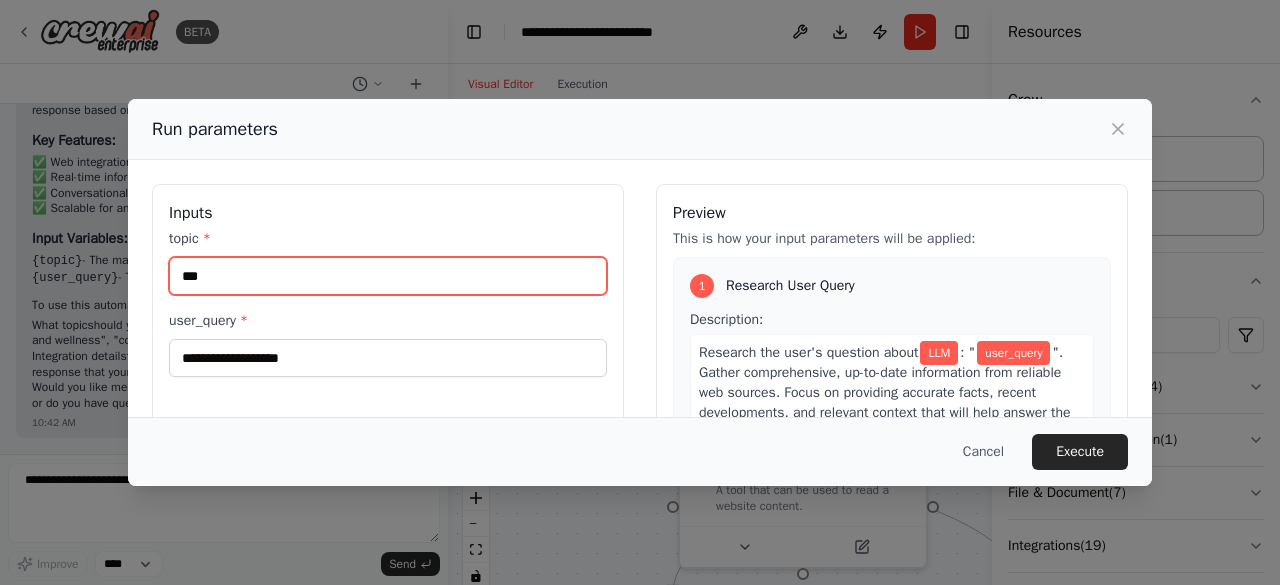 click on "***" at bounding box center [388, 276] 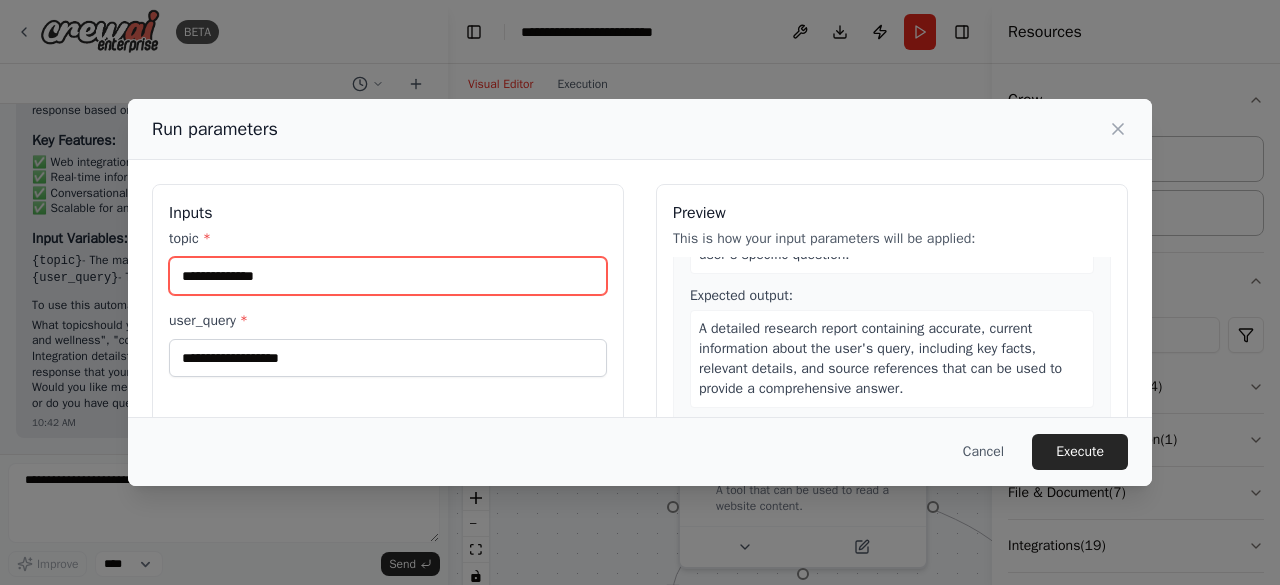 scroll, scrollTop: 0, scrollLeft: 0, axis: both 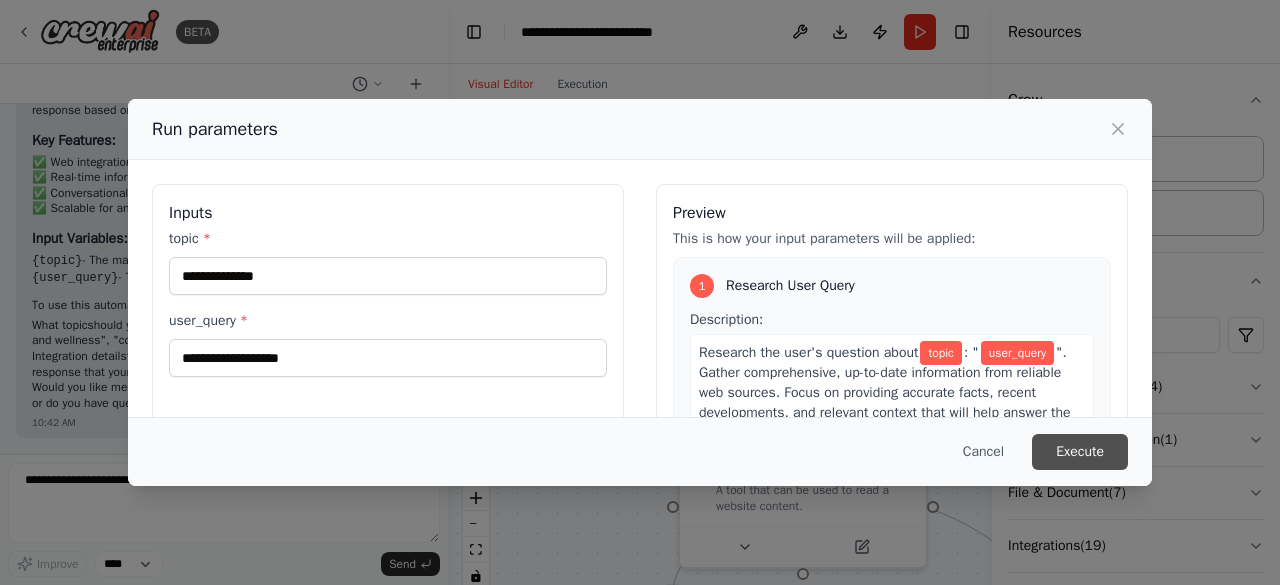 click on "Execute" at bounding box center (1080, 452) 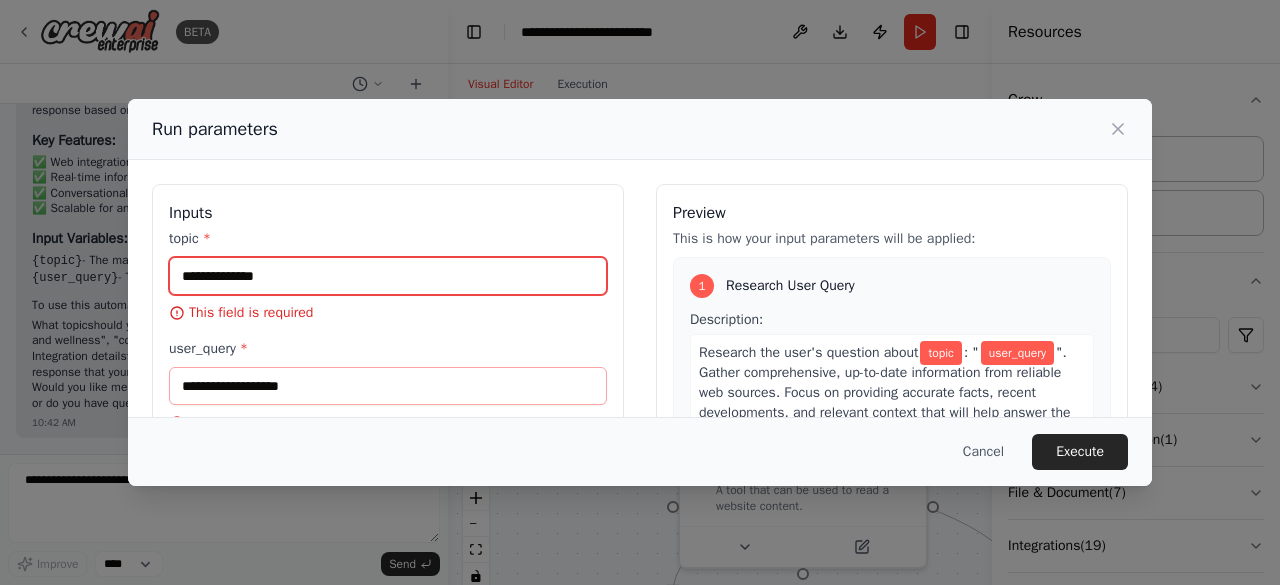 click on "topic *" at bounding box center (388, 276) 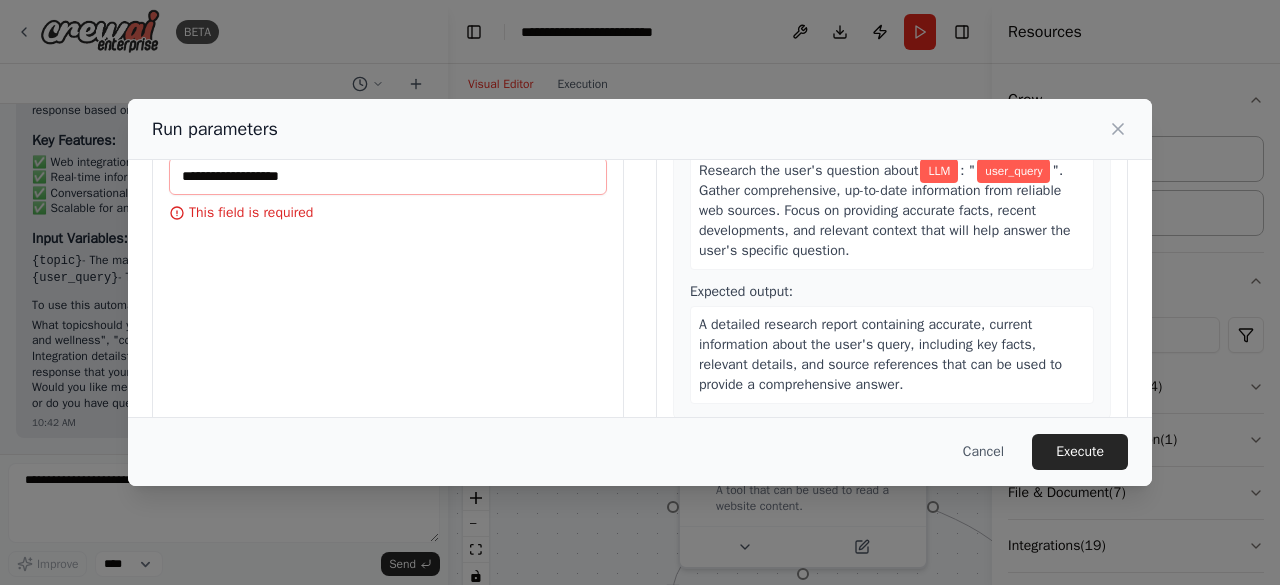 scroll, scrollTop: 0, scrollLeft: 0, axis: both 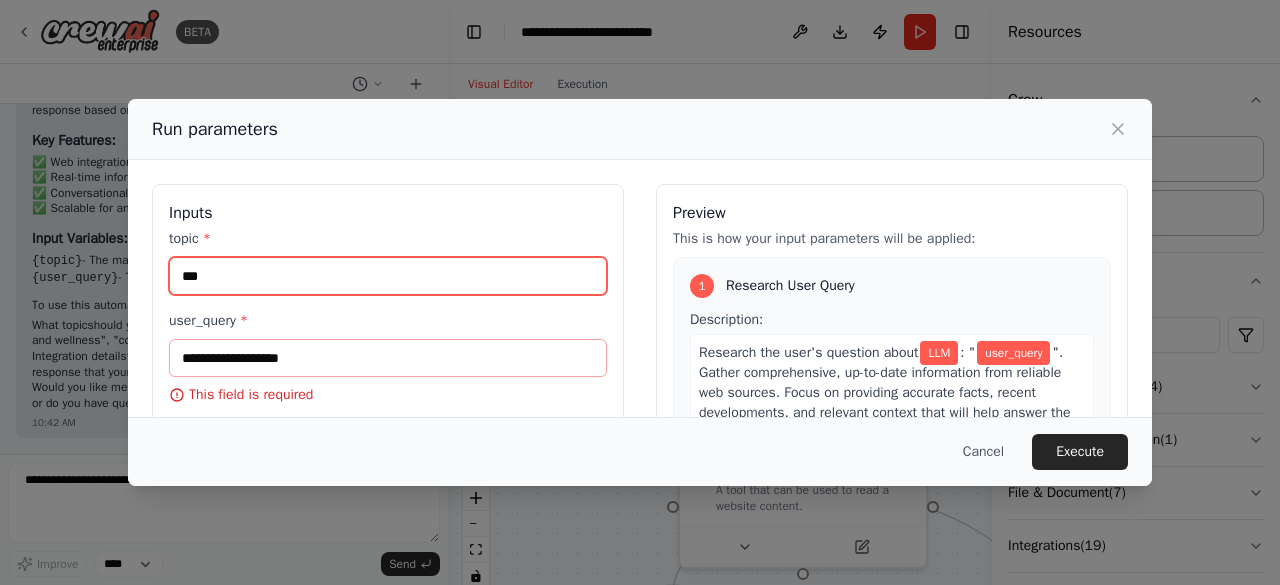 type on "***" 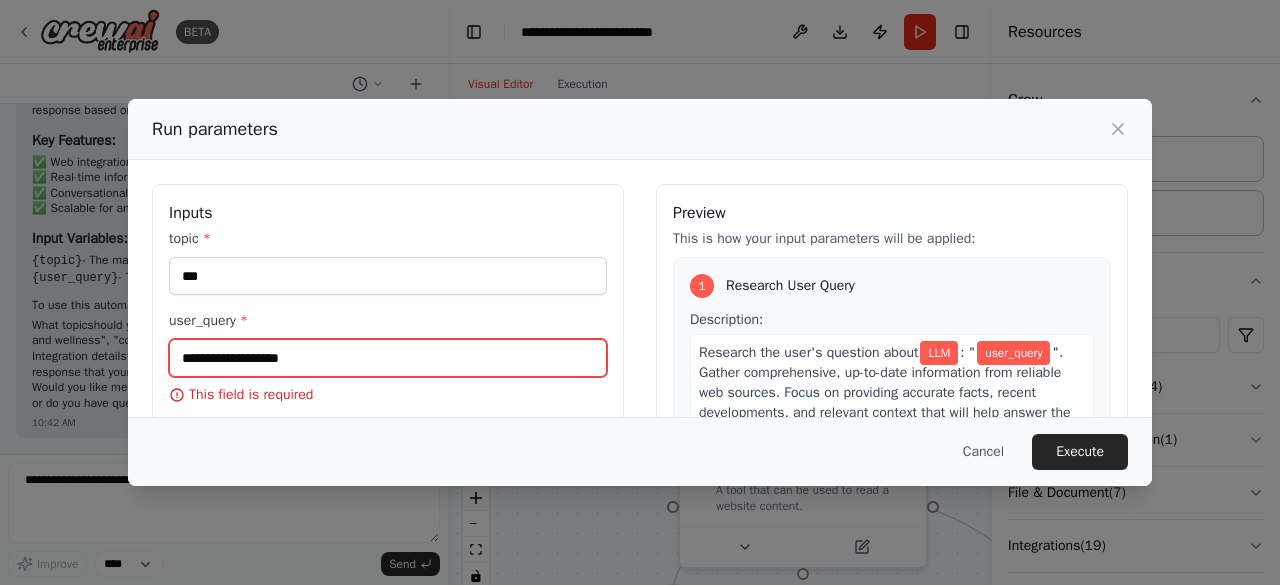 click on "user_query *" at bounding box center [388, 358] 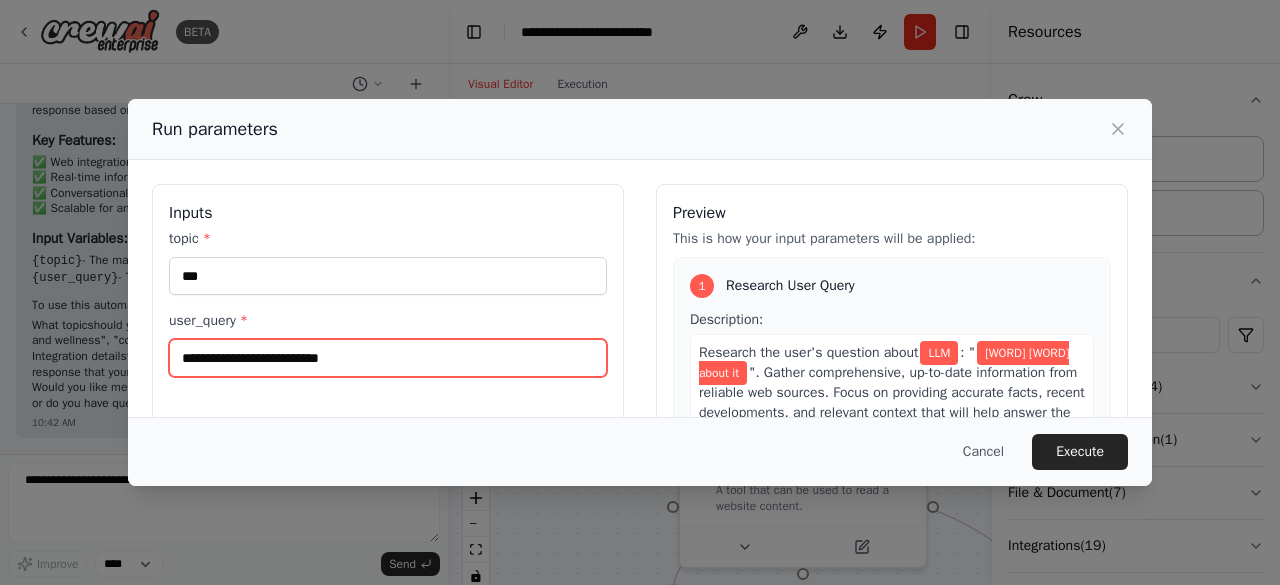 type on "**********" 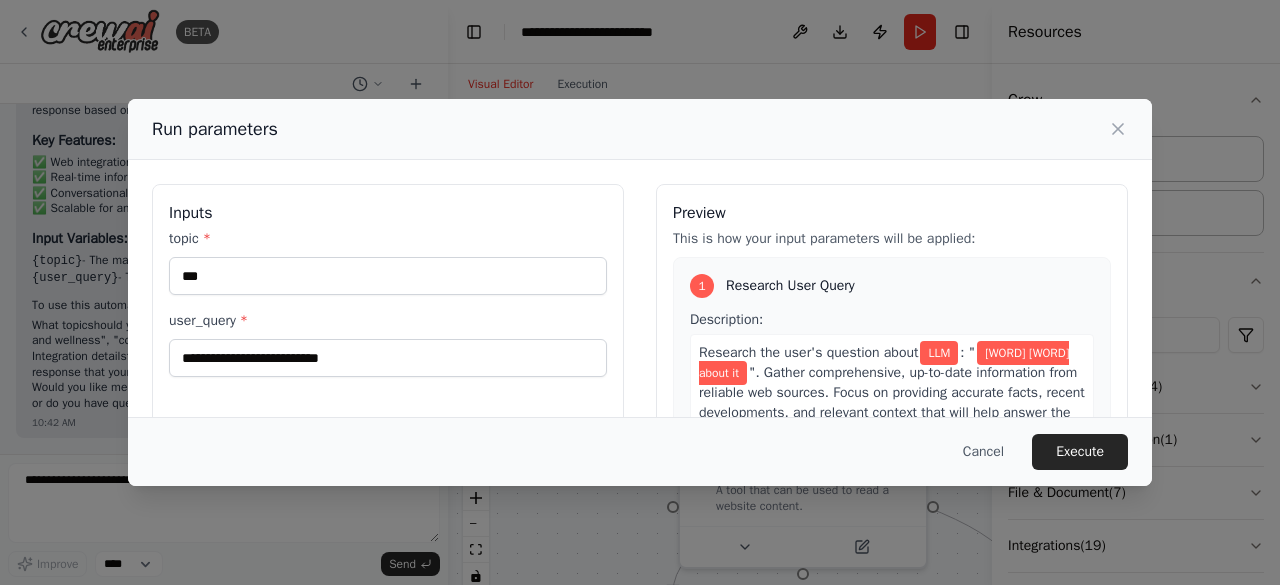scroll, scrollTop: 96, scrollLeft: 0, axis: vertical 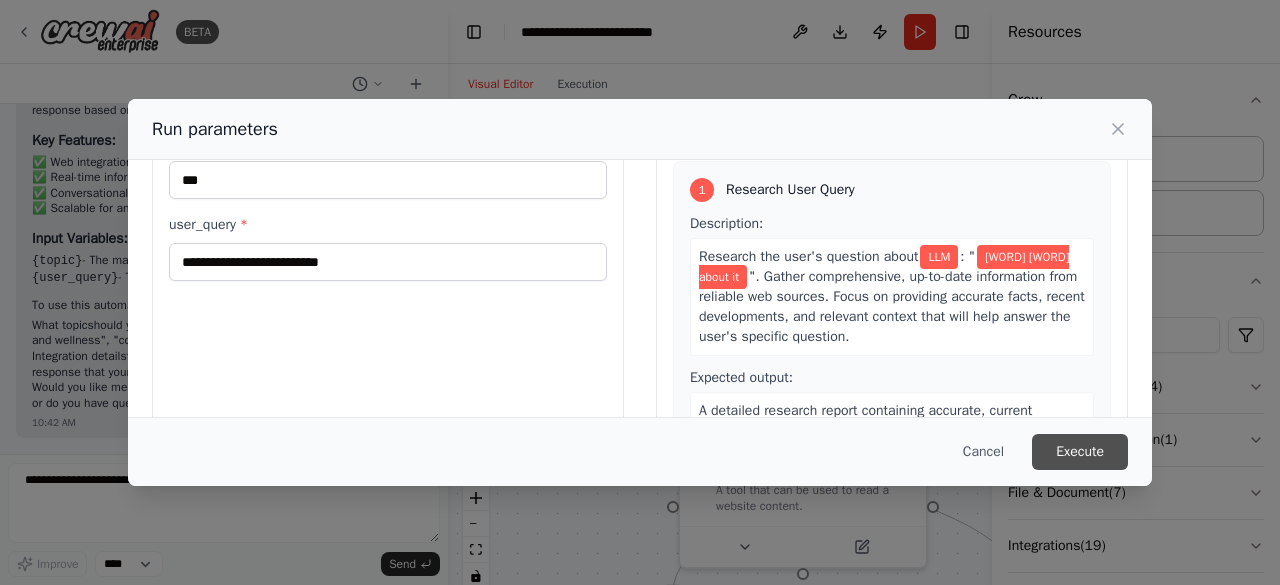 click on "Execute" at bounding box center (1080, 452) 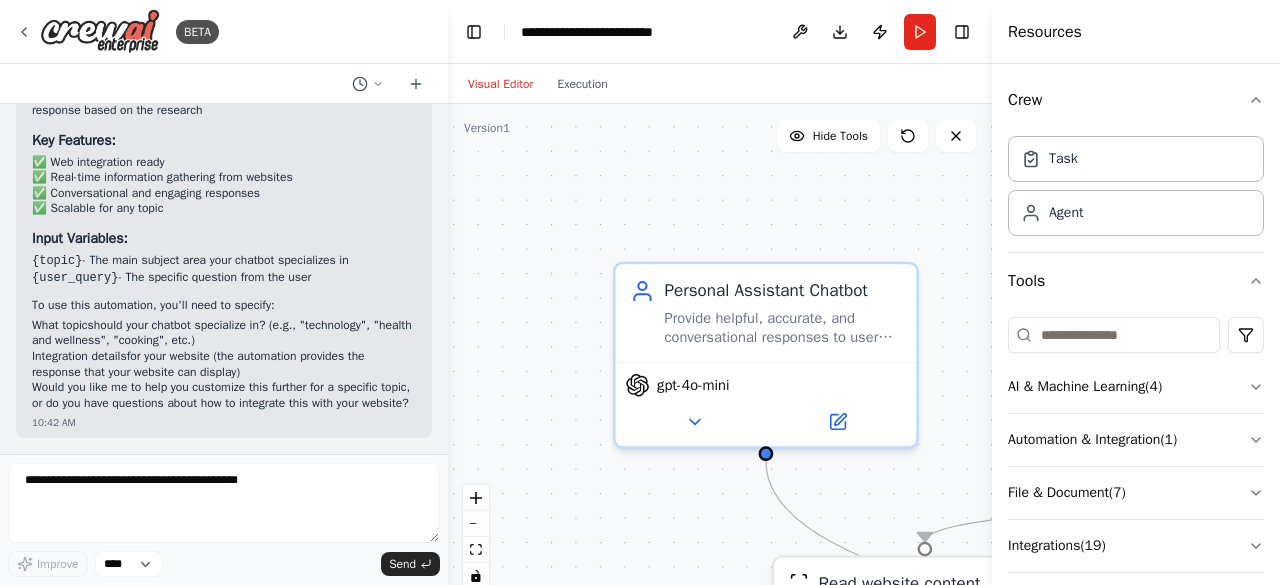 click on ".deletable-edge-delete-btn {
width: 20px;
height: 20px;
border: 0px solid #ffffff;
color: #6b7280;
background-color: #f8fafc;
cursor: pointer;
border-radius: 50%;
font-size: 12px;
padding: 3px;
display: flex;
align-items: center;
justify-content: center;
transition: all 0.2s cubic-bezier(0.4, 0, 0.2, 1);
box-shadow: 0 2px 4px rgba(0, 0, 0, 0.1);
}
.deletable-edge-delete-btn:hover {
background-color: #ef4444;
color: #ffffff;
border-color: #dc2626;
transform: scale(1.1);
box-shadow: 0 4px 12px rgba(239, 68, 68, 0.4);
}
.deletable-edge-delete-btn:active {
transform: scale(0.95);
box-shadow: 0 2px 4px rgba(239, 68, 68, 0.3);
}
Personal Assistant Chatbot gpt-4o-mini gpt-4o-mini [NUMBER] Completed" at bounding box center (720, 354) 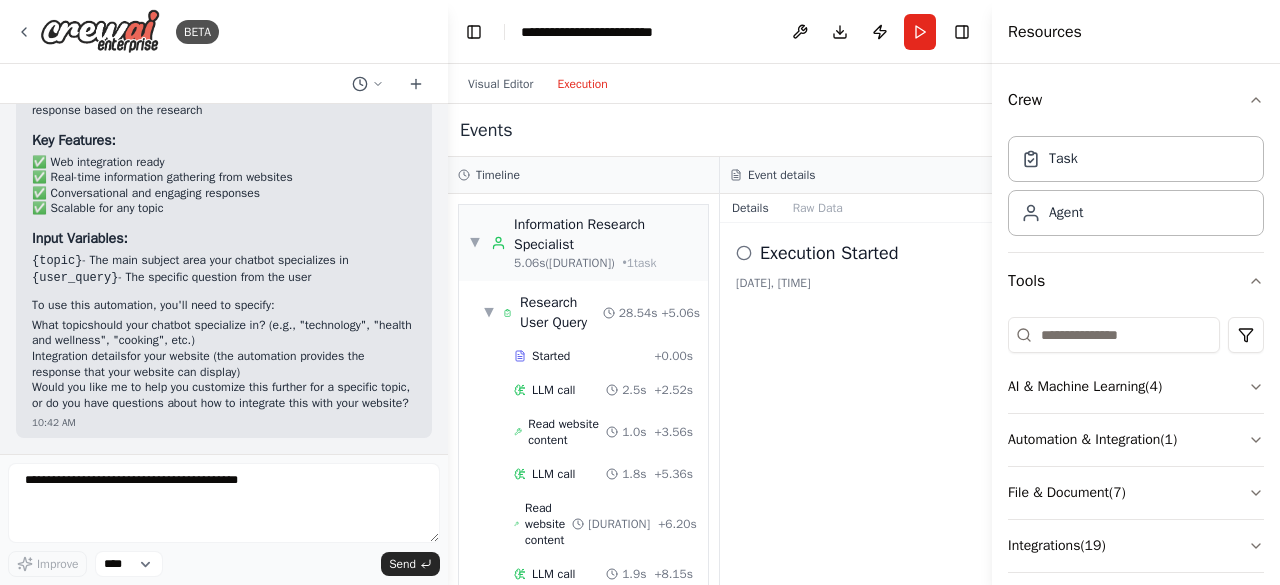 click on "Execution" at bounding box center [582, 84] 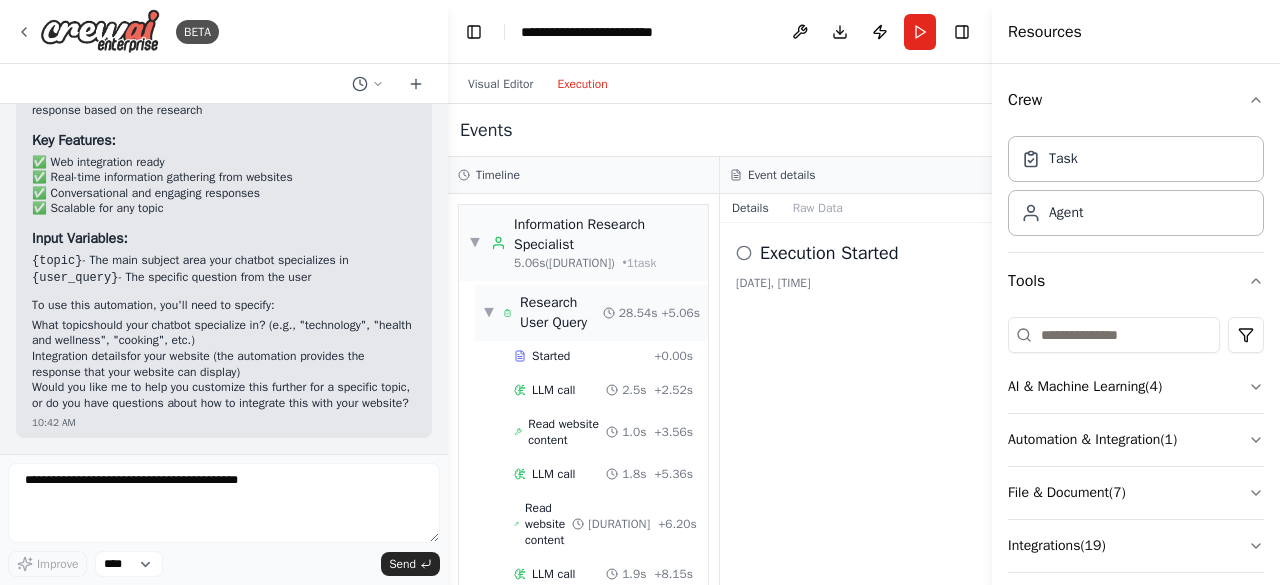 click on "Research User Query" at bounding box center [561, 313] 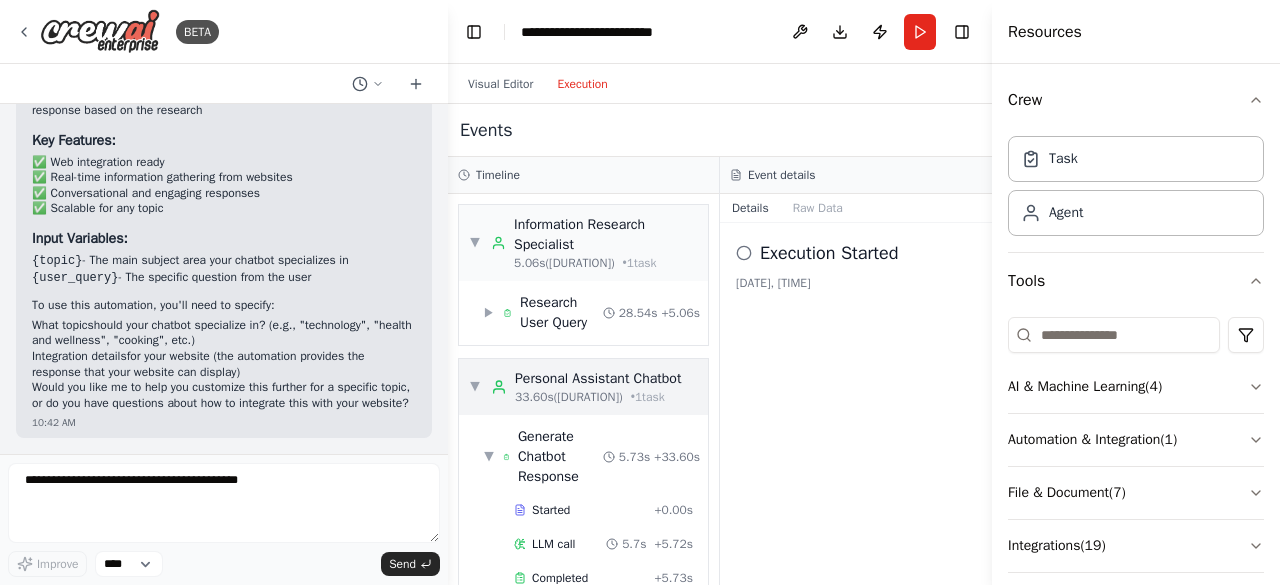 click on "▼" at bounding box center [475, 387] 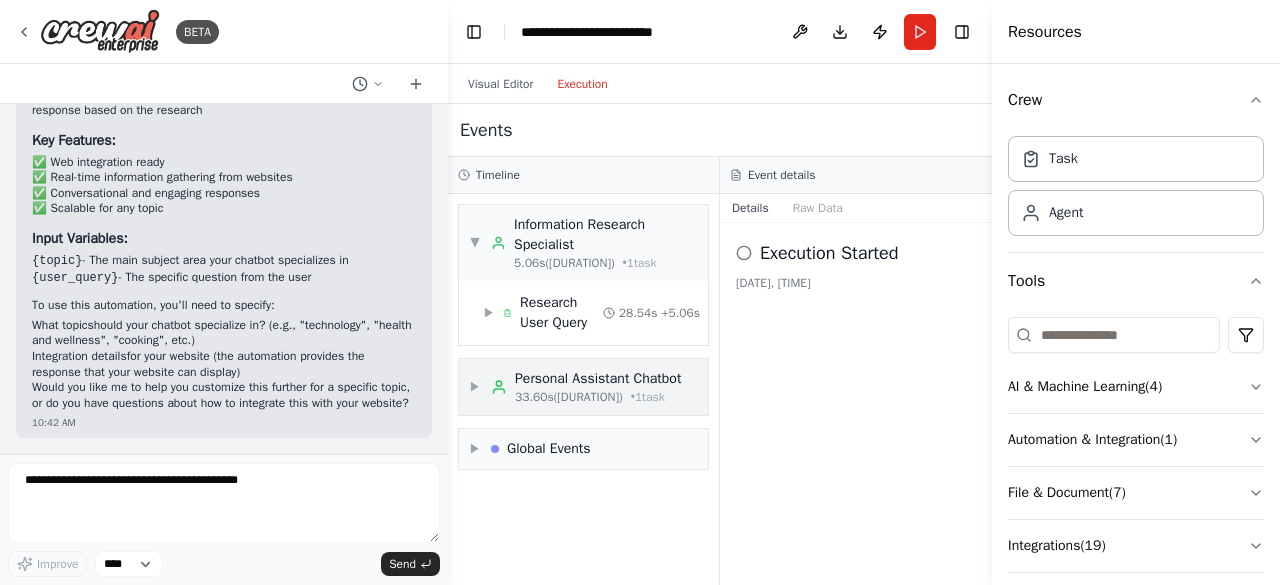 click on "[DURATION] ([DURATION])" at bounding box center [569, 397] 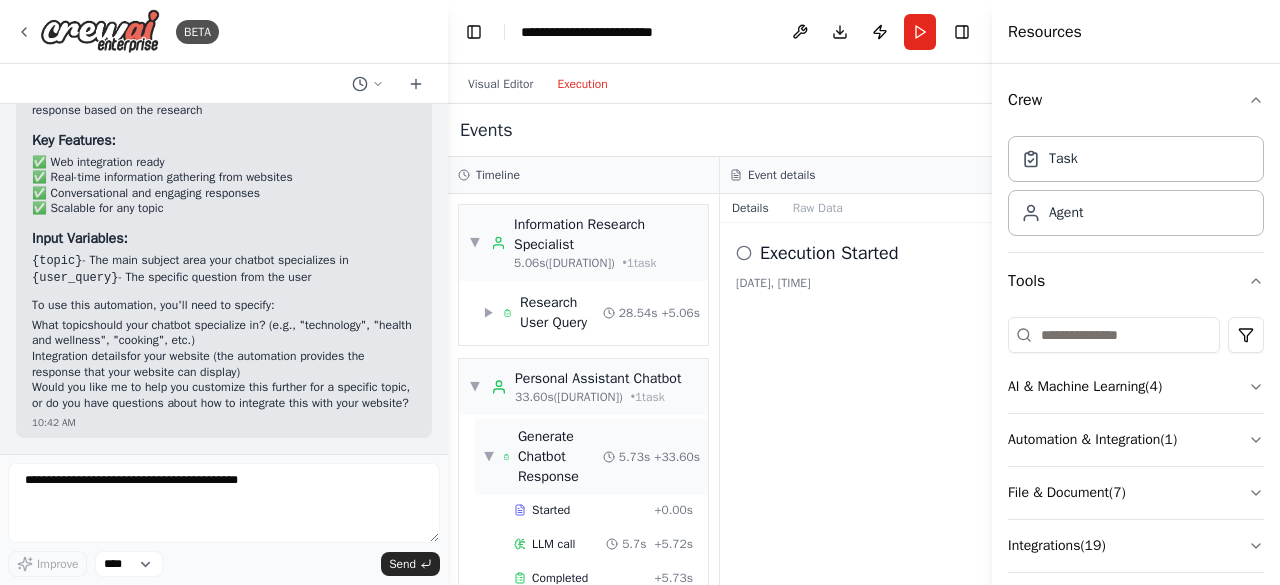 scroll, scrollTop: 108, scrollLeft: 0, axis: vertical 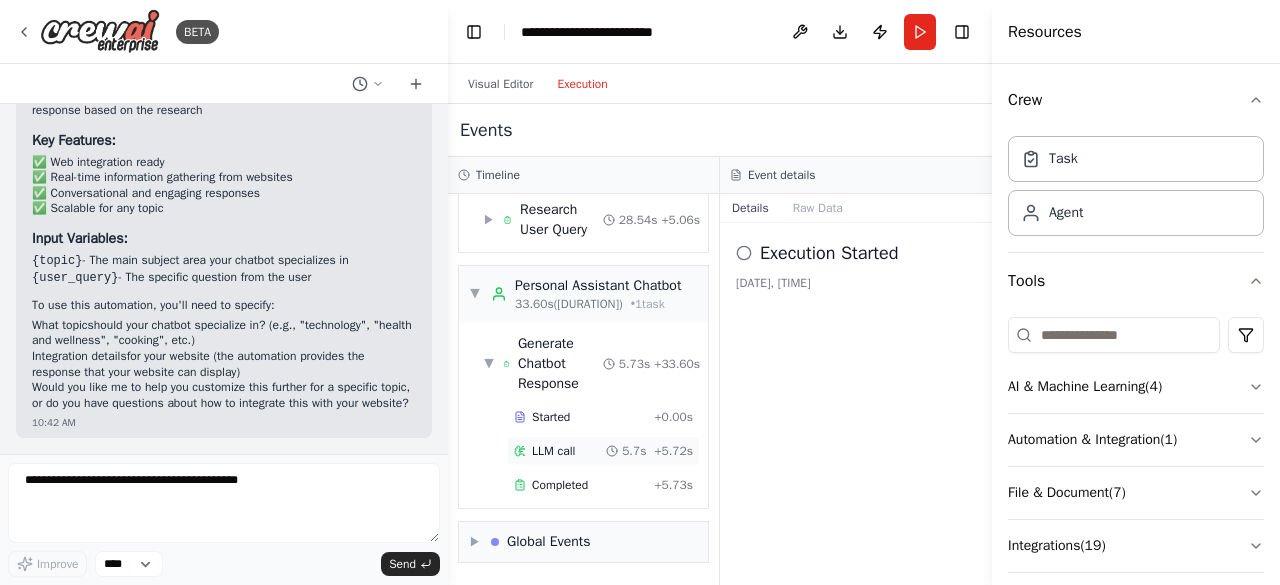 click on "LLM call [DURATION] + [DURATION]" at bounding box center [603, 451] 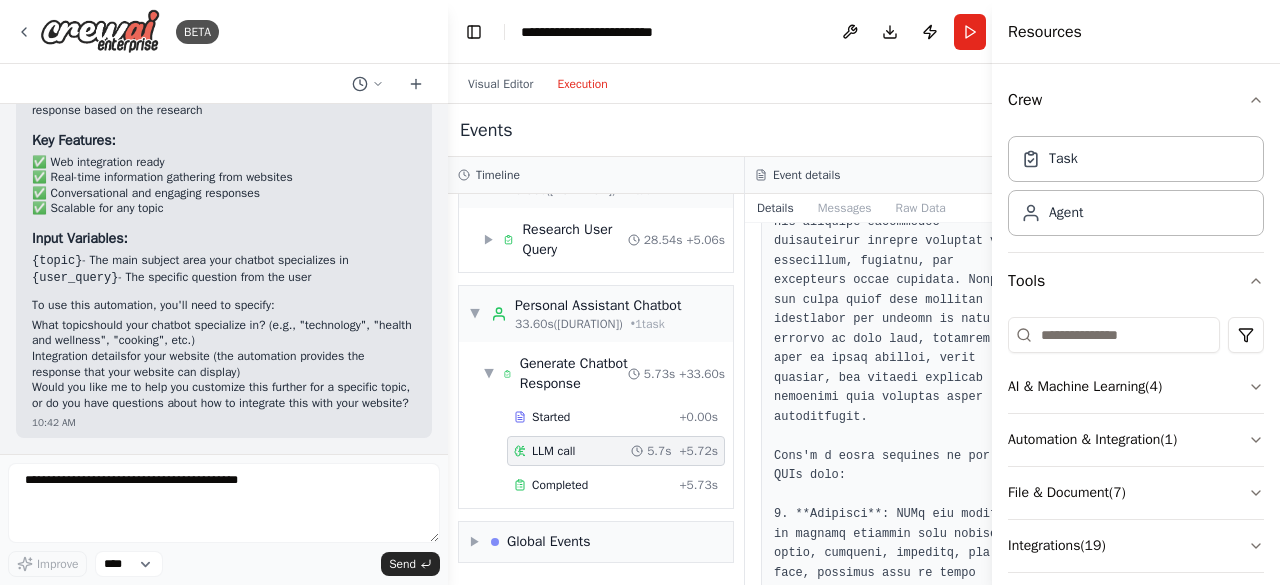 scroll, scrollTop: 0, scrollLeft: 0, axis: both 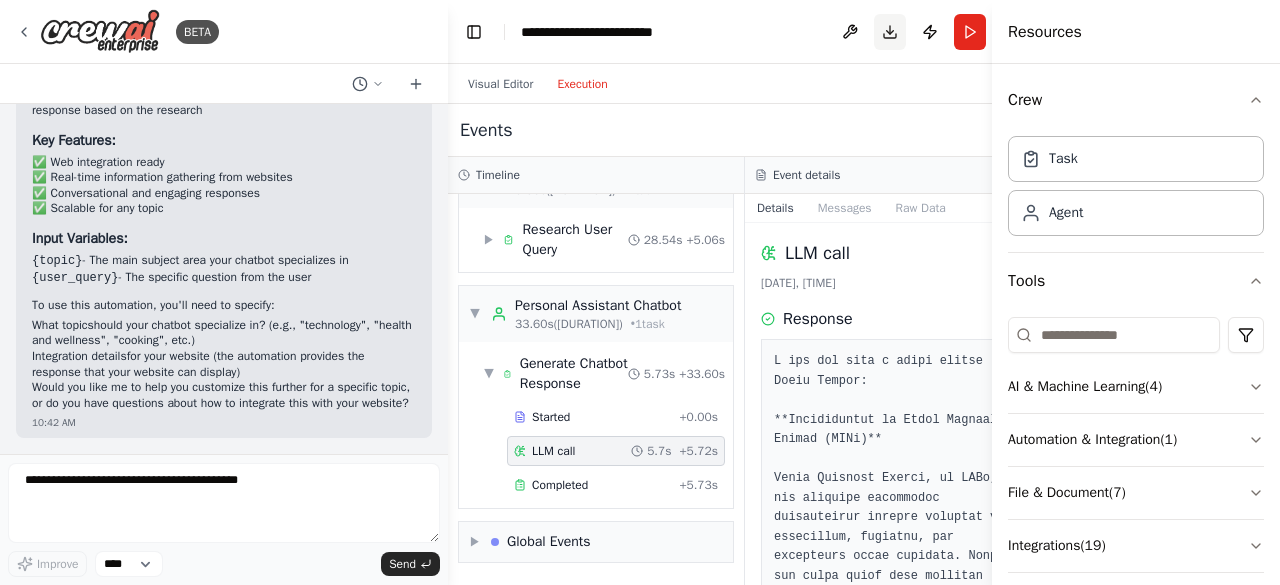click on "Download" at bounding box center [890, 32] 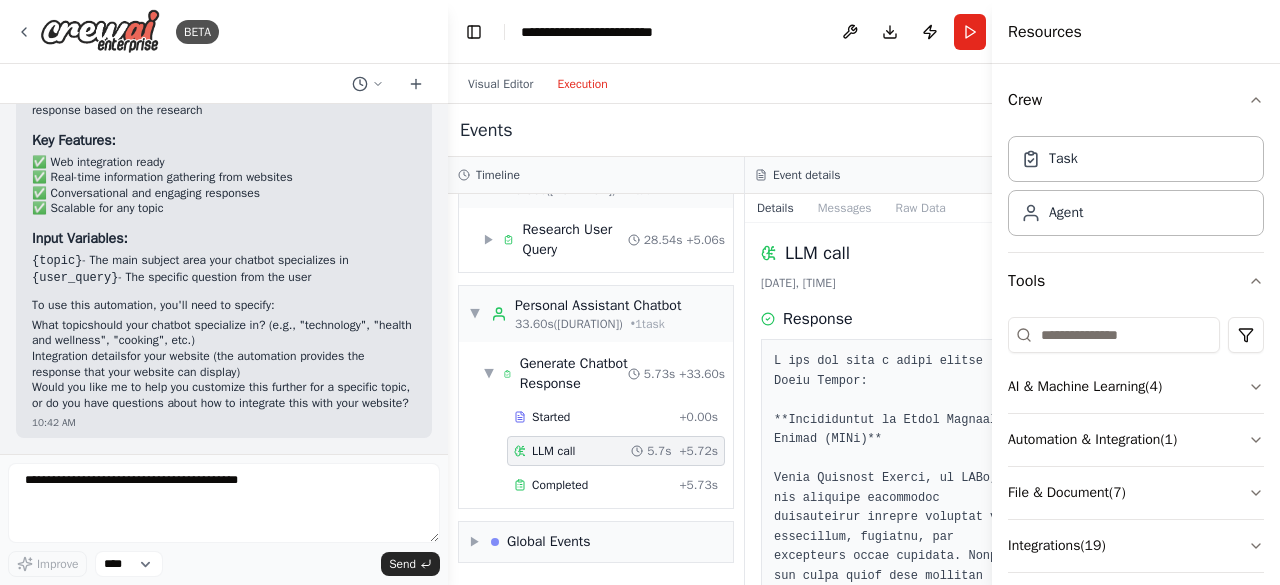 drag, startPoint x: 868, startPoint y: 35, endPoint x: 836, endPoint y: 59, distance: 40 